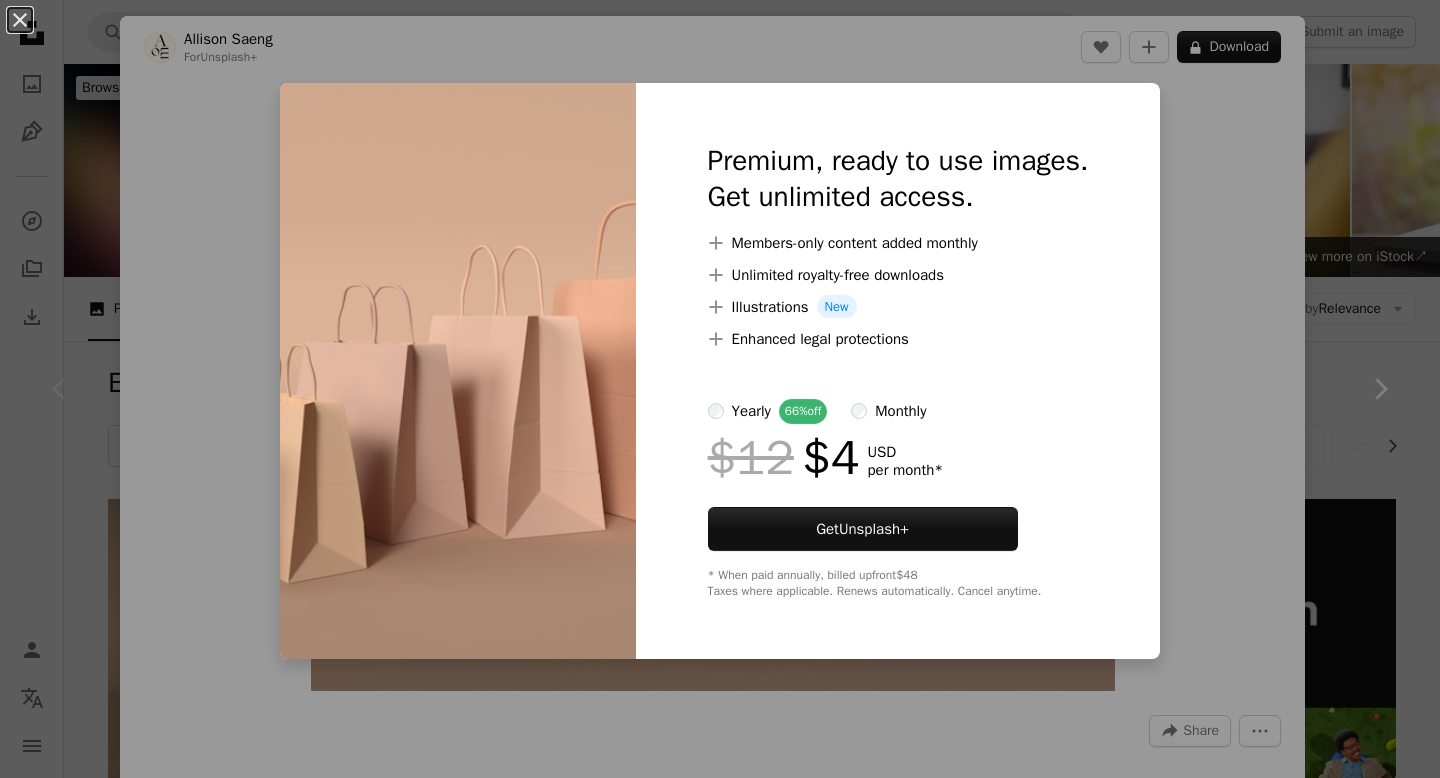 scroll, scrollTop: 341, scrollLeft: 0, axis: vertical 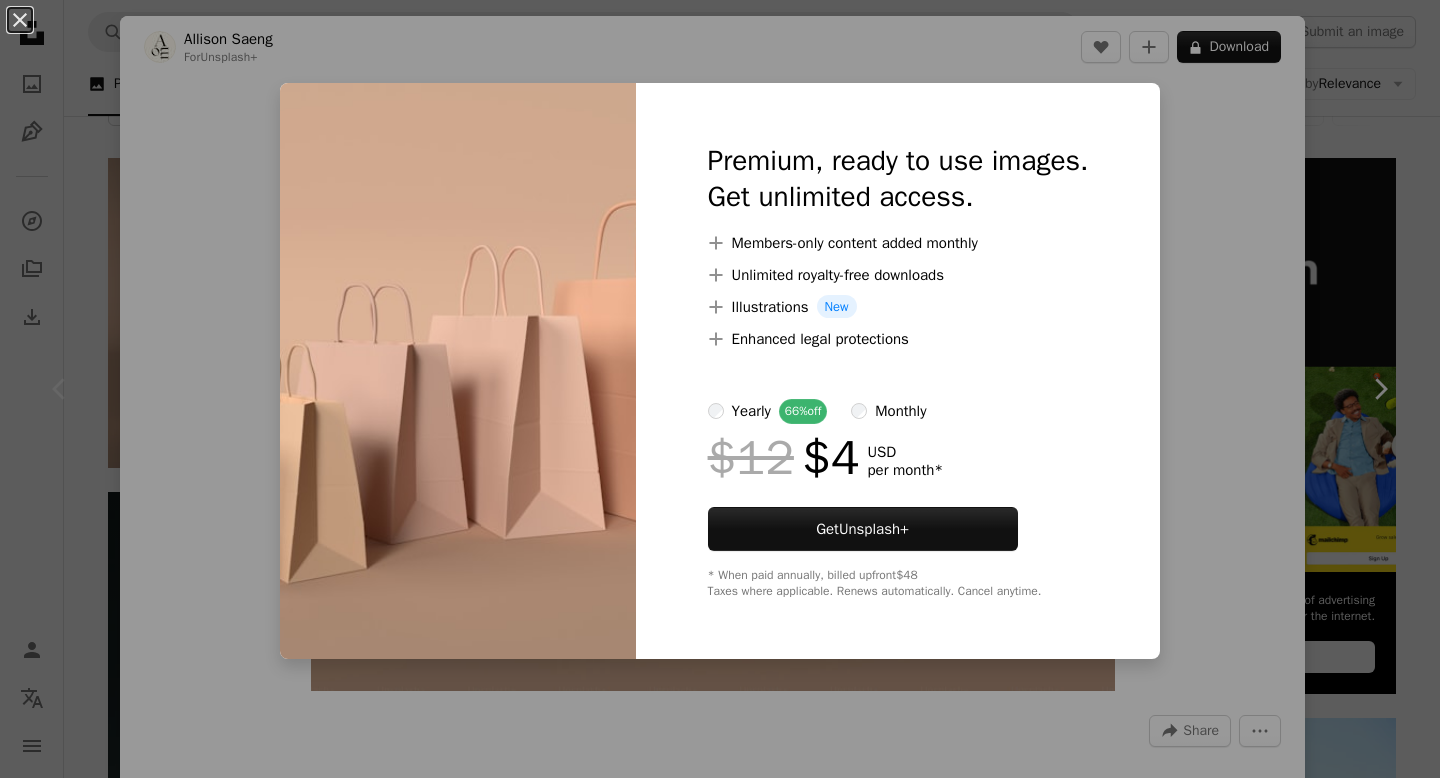 click on "Premium, ready to use images. Get unlimited access. A plus sign Members-only content added monthly A plus sign Unlimited royalty-free downloads A plus sign Illustrations  New A plus sign Enhanced legal protections yearly 66%  off monthly $12   $4 USD per month * Get  Unsplash+ * When paid annually, billed upfront  $48 Taxes where applicable. Renews automatically. Cancel anytime." at bounding box center [898, 371] 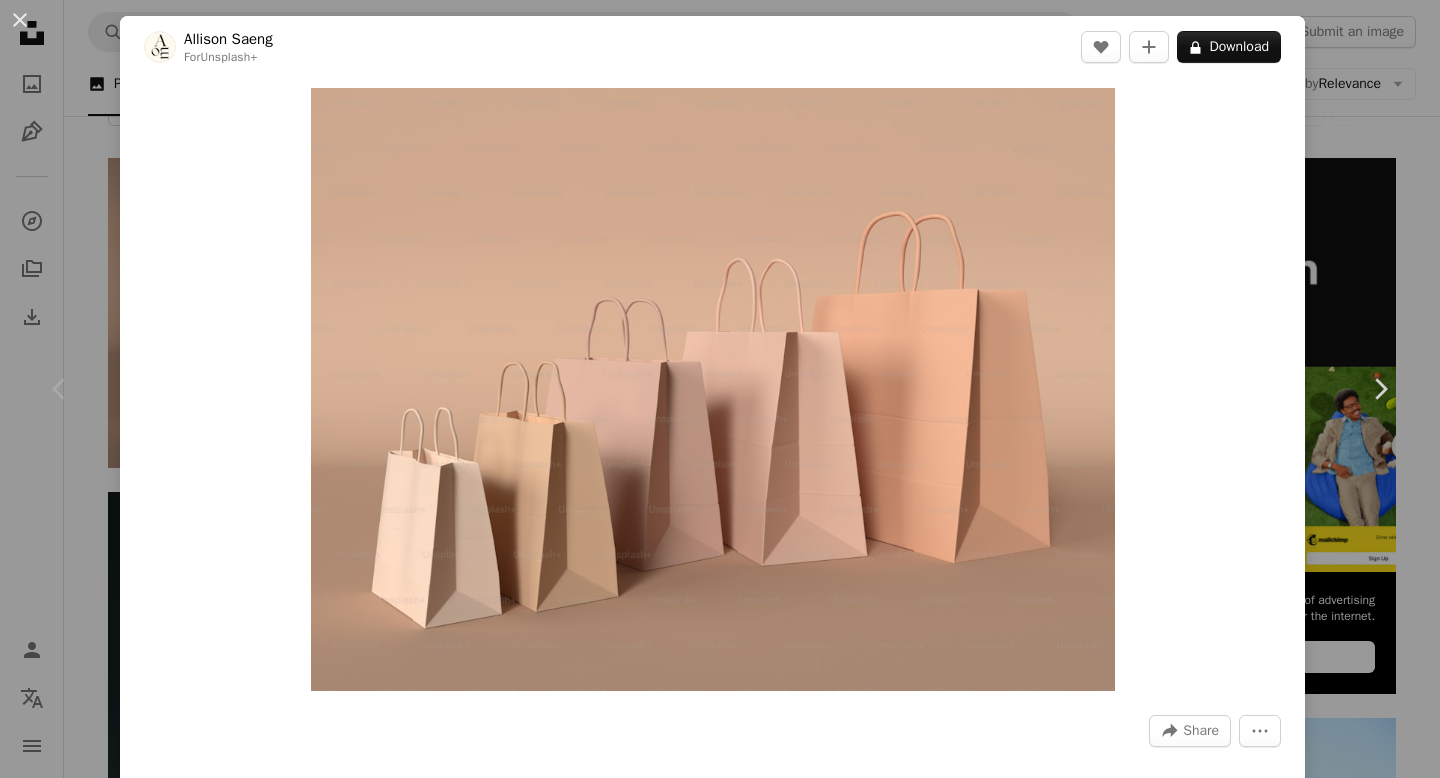 click on "An X shape Chevron left Chevron right [FIRST] [LAST] For Unsplash+ A heart A plus sign A lock Download Zoom in A forward-right arrow Share More Actions Calendar outlined Published on January 5, 2023 Safety Licensed under the Unsplash+ License wallpaper background 3d render digital image wallpapers render backgrounds Creative Commons images From this series Chevron right Plus sign for Unsplash+ Plus sign for Unsplash+ Plus sign for Unsplash+ Plus sign for Unsplash+ Plus sign for Unsplash+ Plus sign for Unsplash+ Plus sign for Unsplash+ Plus sign for Unsplash+ Plus sign for Unsplash+ Plus sign for Unsplash+ Related images Plus sign for Unsplash+ A heart A plus sign [FIRST] [LAST] For Unsplash+ A lock Download Plus sign for Unsplash+ A heart A plus sign [FIRST] [LAST] For Unsplash+ A lock Download Plus sign for Unsplash+ A heart A plus sign" at bounding box center (720, 389) 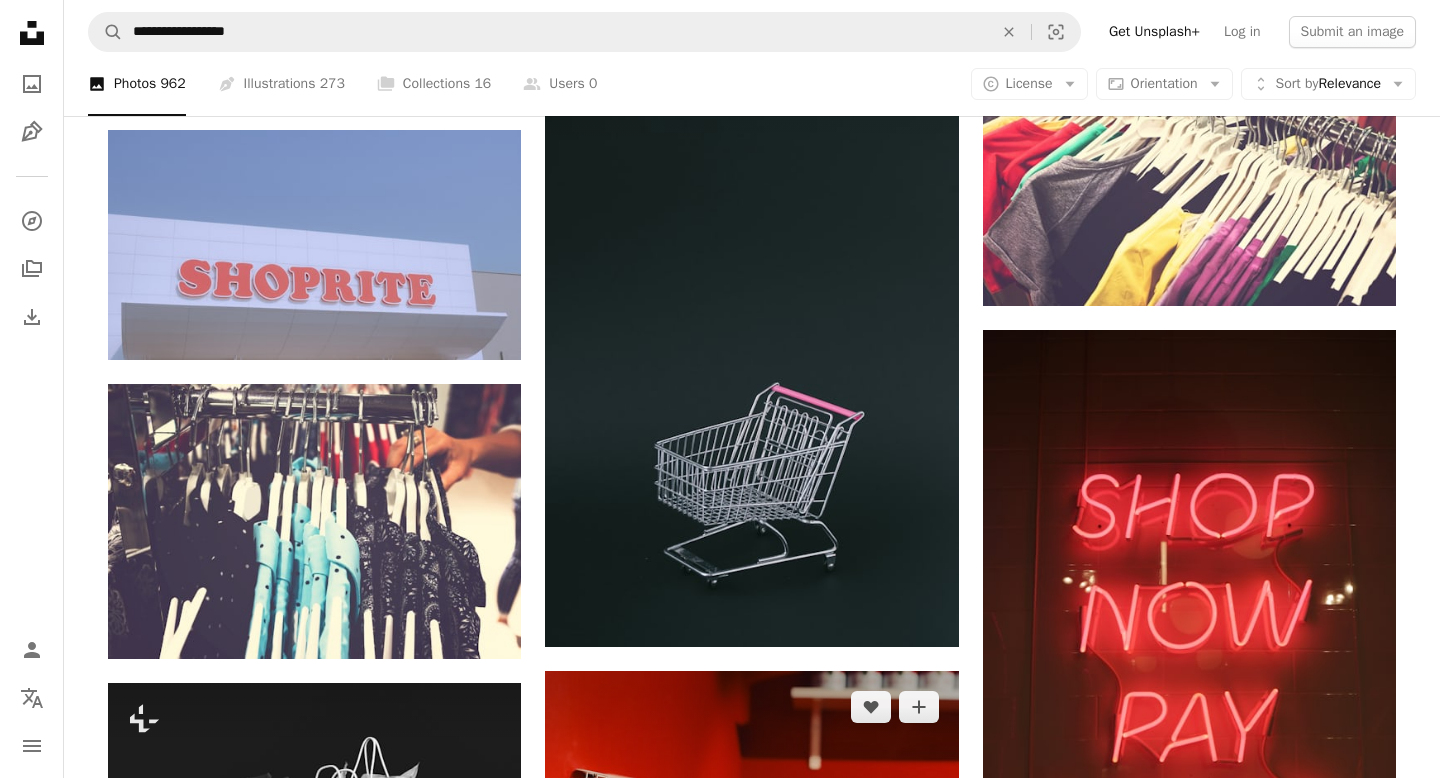 scroll, scrollTop: 1934, scrollLeft: 0, axis: vertical 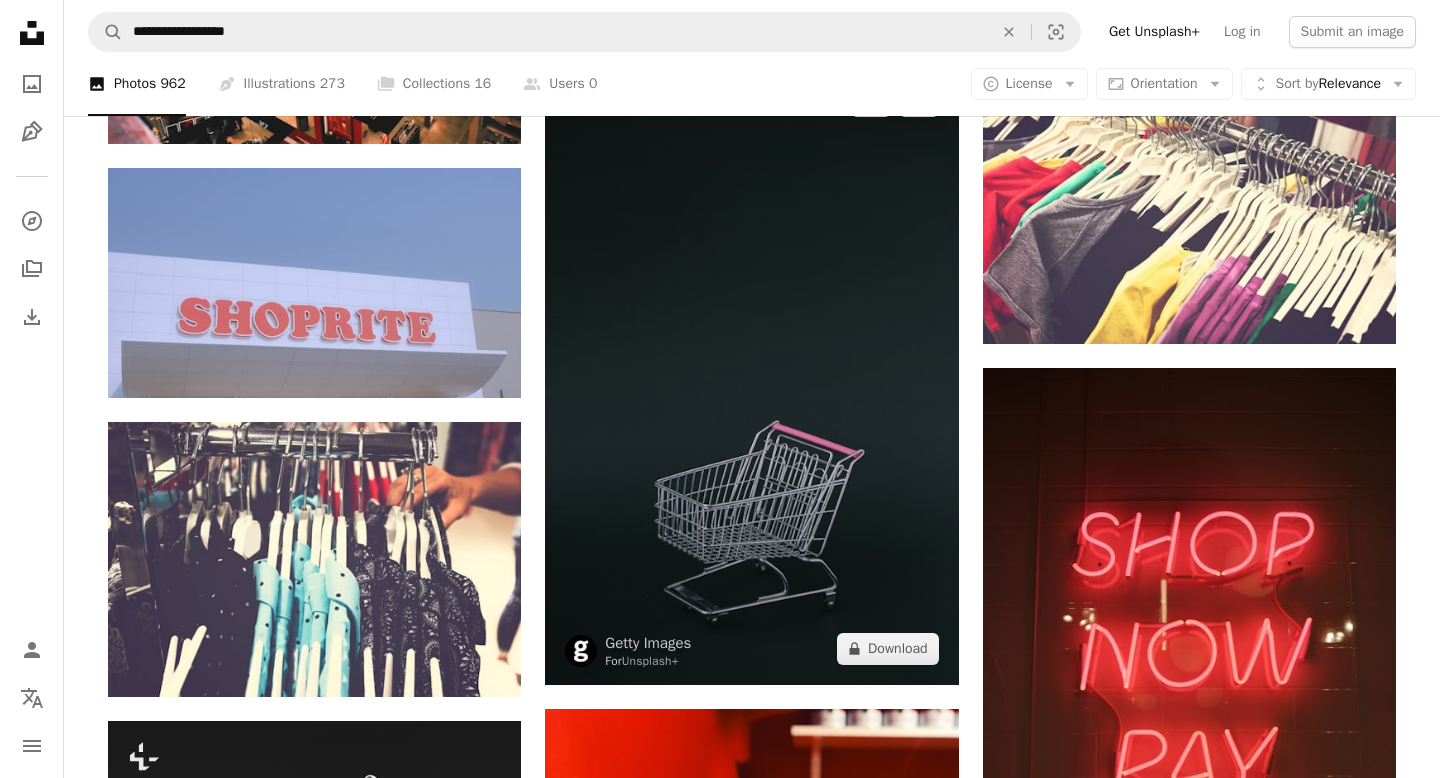 click at bounding box center [751, 375] 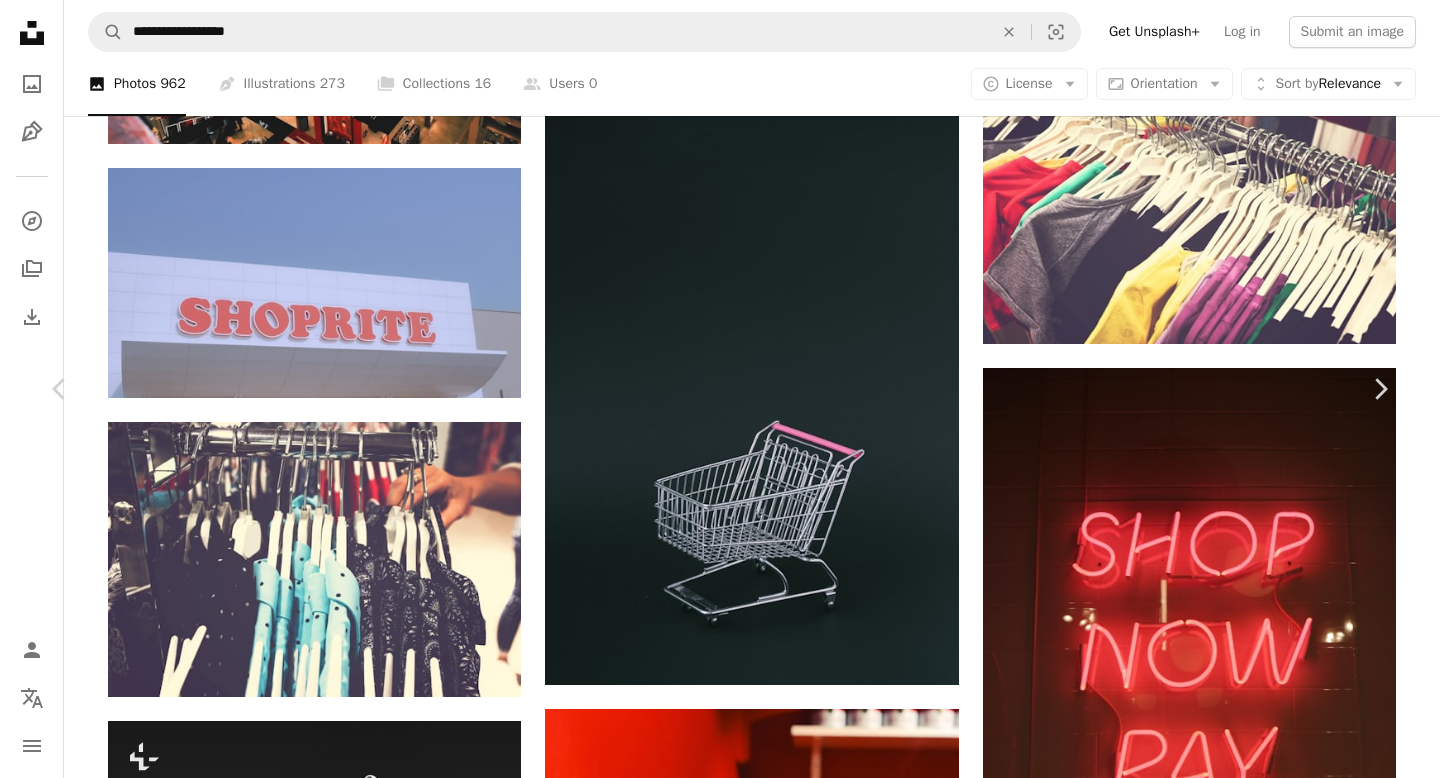 click on "A lock Download" at bounding box center (1229, 2792) 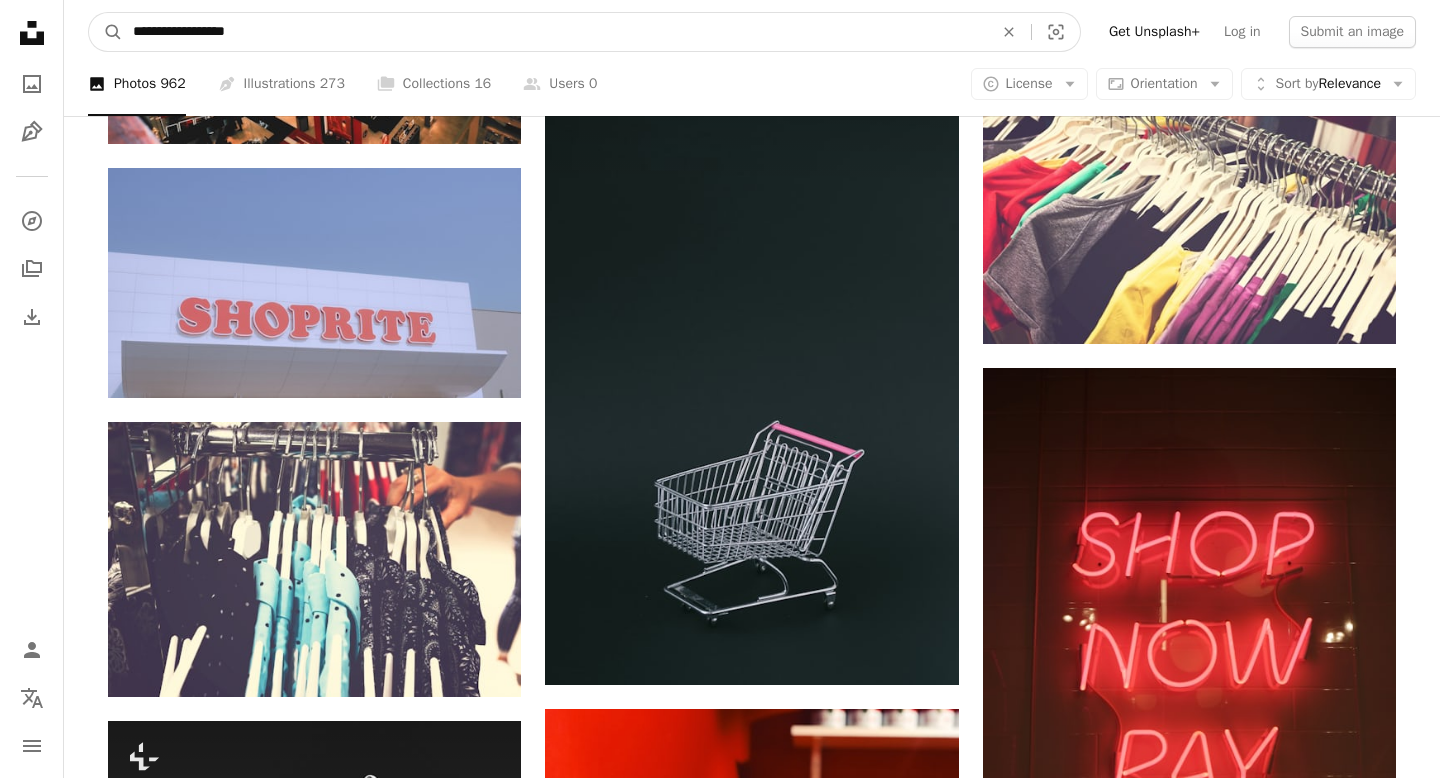click on "**********" at bounding box center (555, 32) 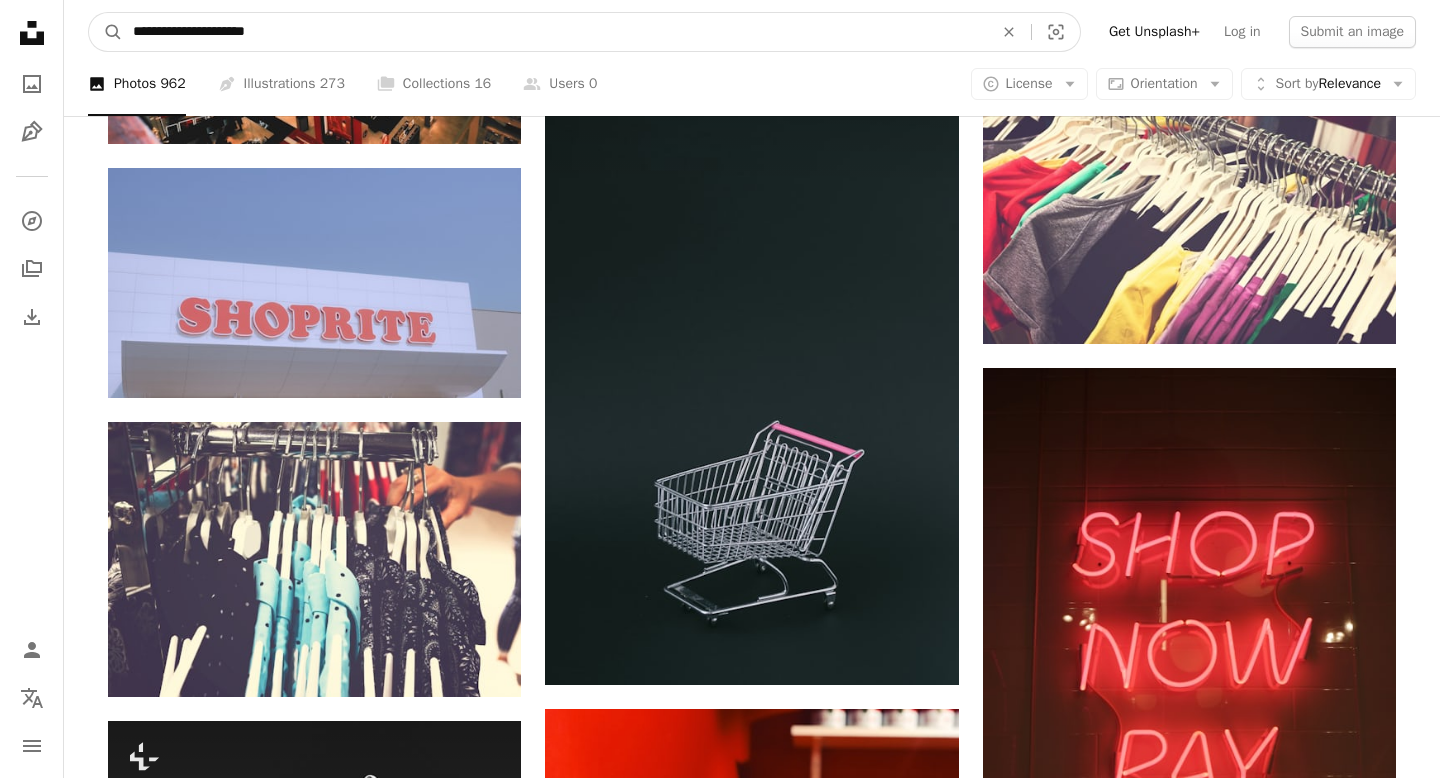 type on "**********" 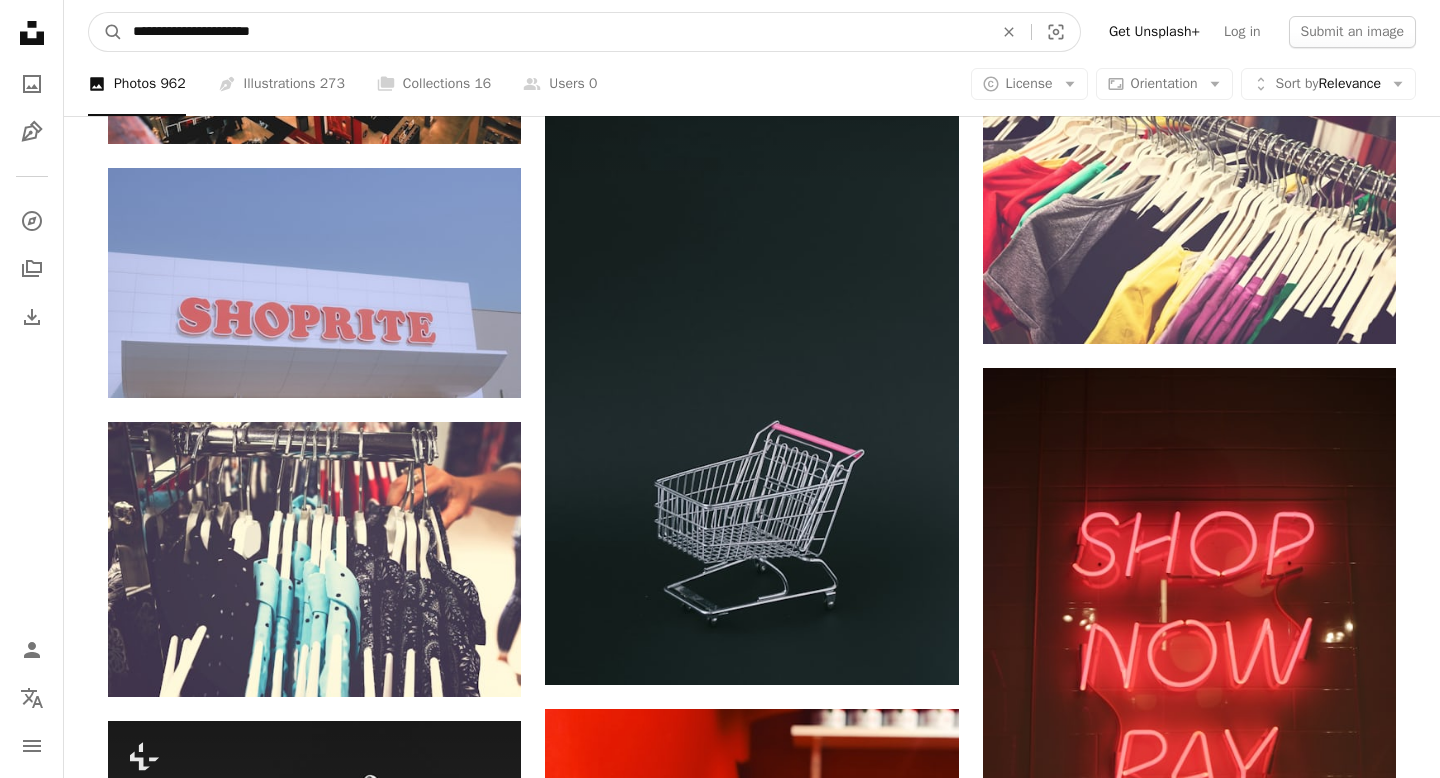 click on "A magnifying glass" at bounding box center [106, 32] 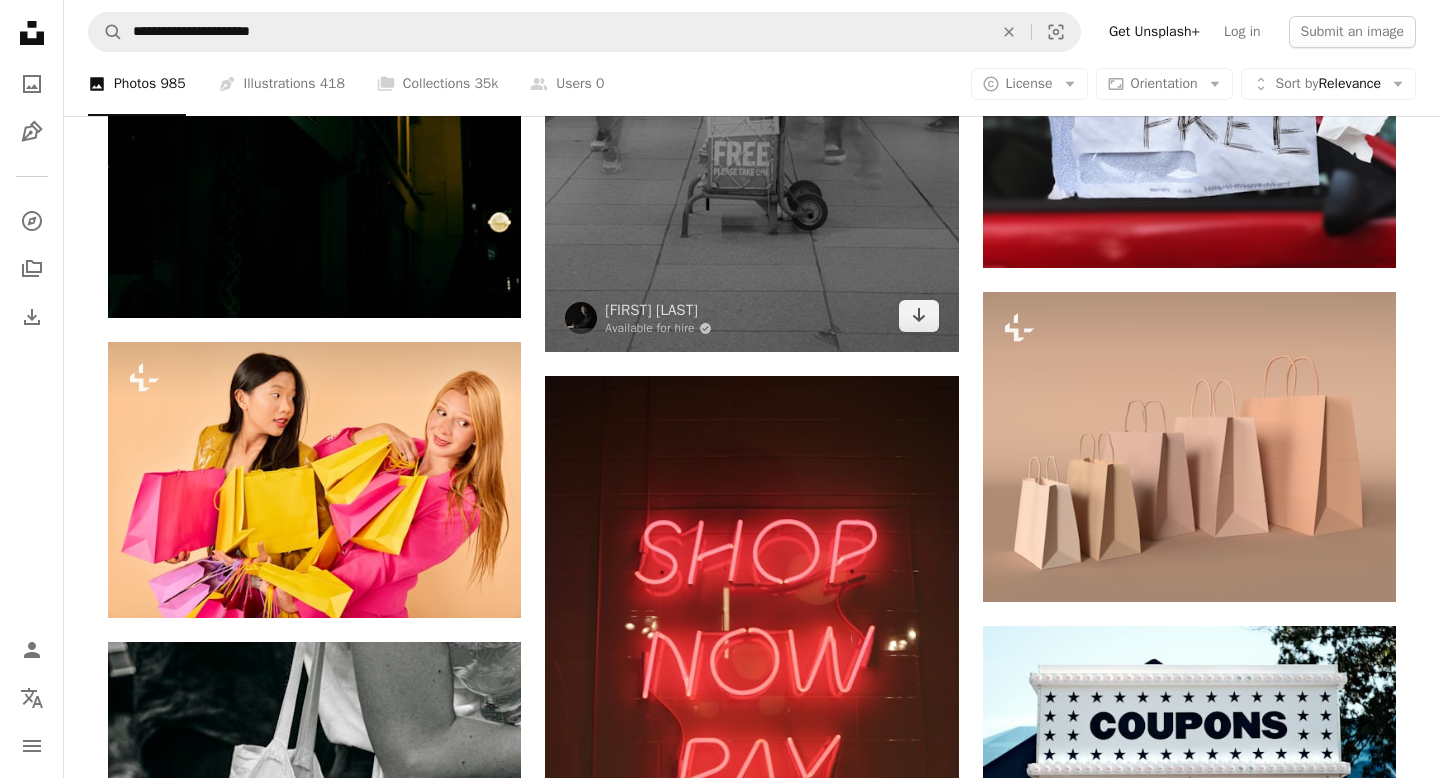 scroll, scrollTop: 1109, scrollLeft: 0, axis: vertical 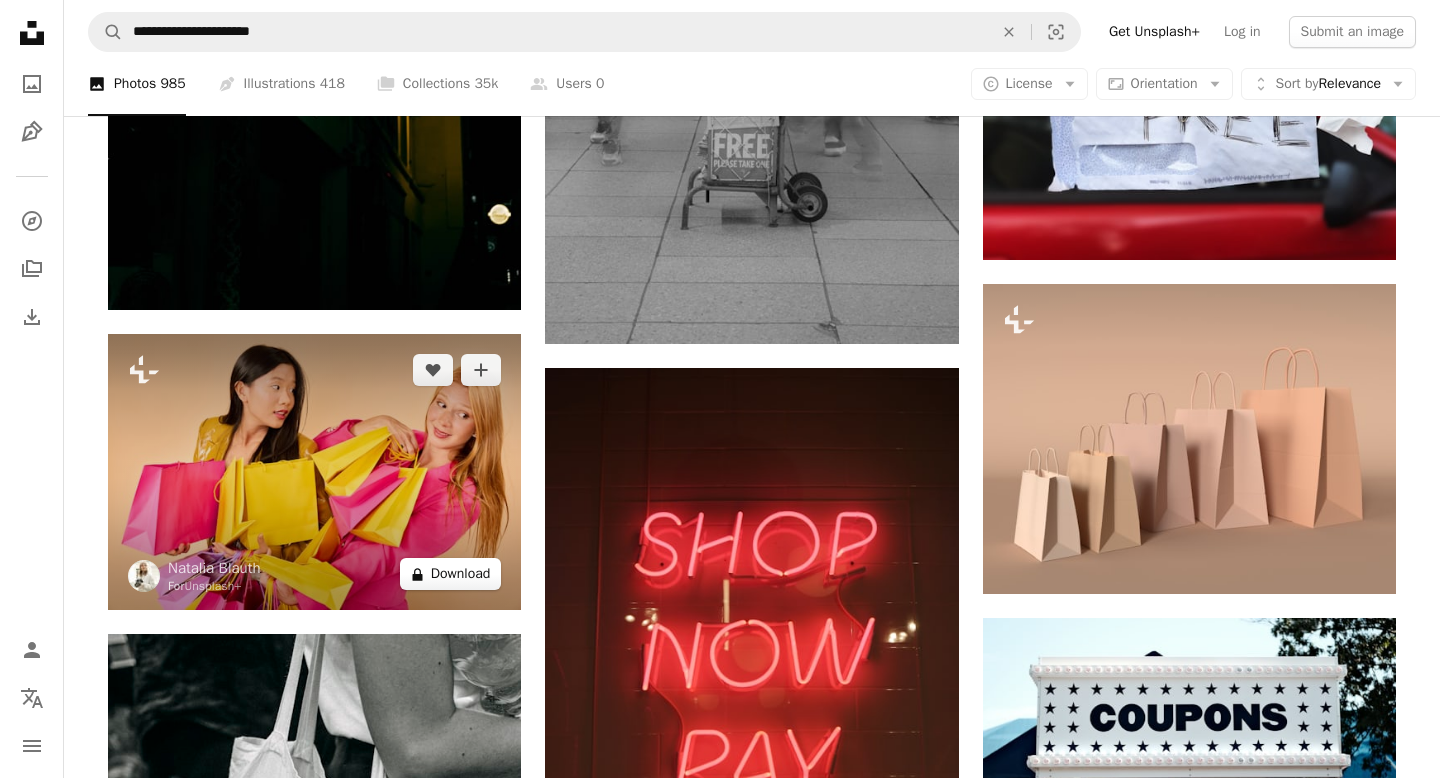 click on "A lock Download" at bounding box center [451, 574] 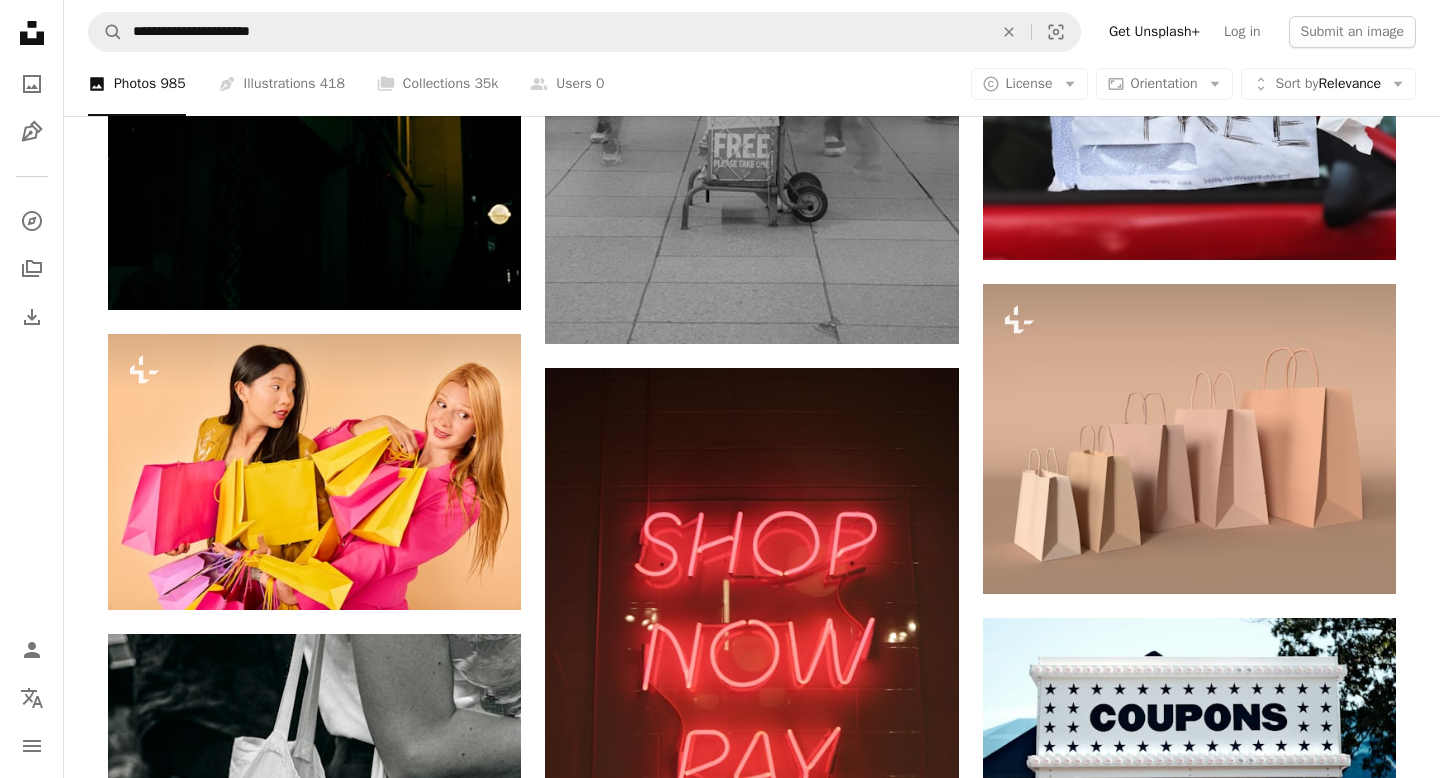 click on "Unsplash+" at bounding box center [874, 4400] 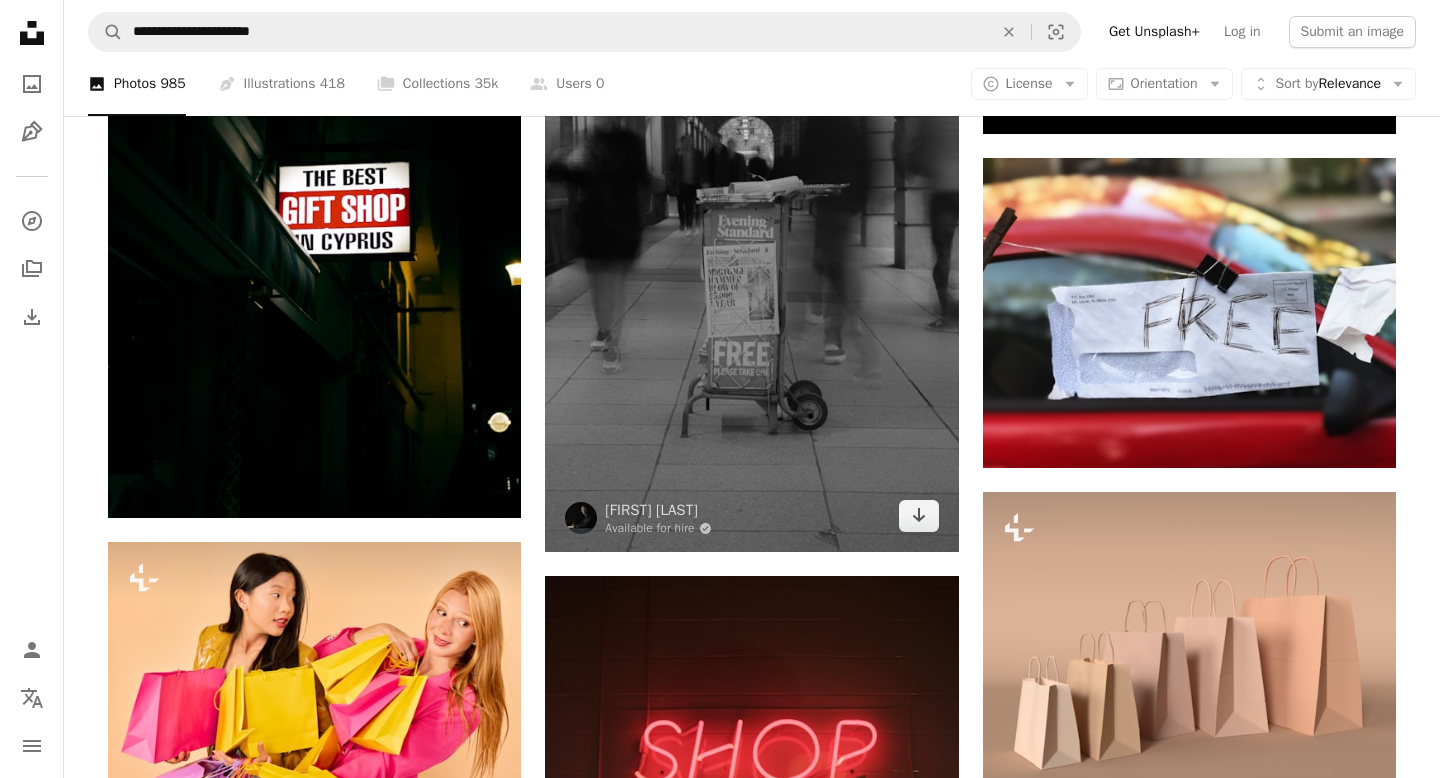 scroll, scrollTop: 893, scrollLeft: 0, axis: vertical 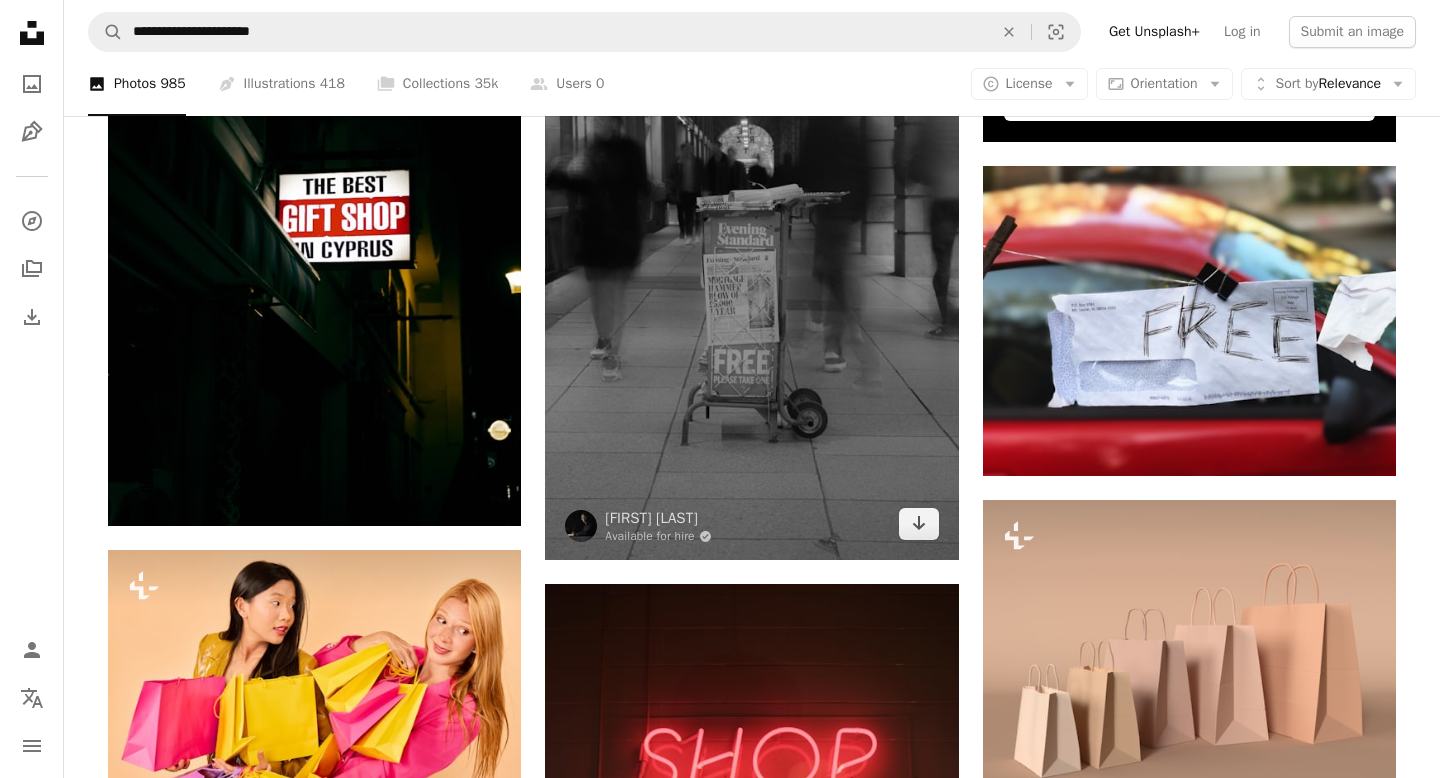 click at bounding box center (751, 250) 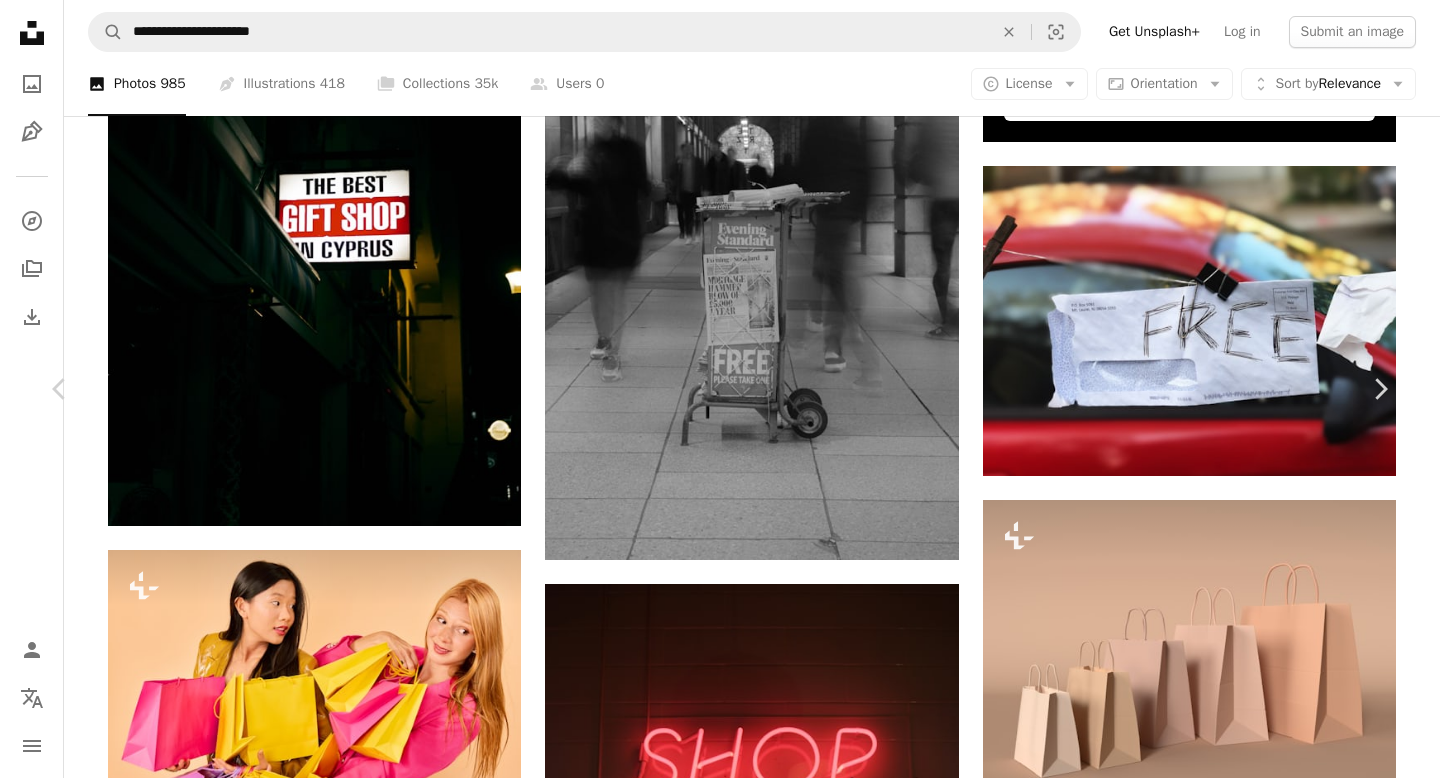 click on "Download free" at bounding box center [1191, 4134] 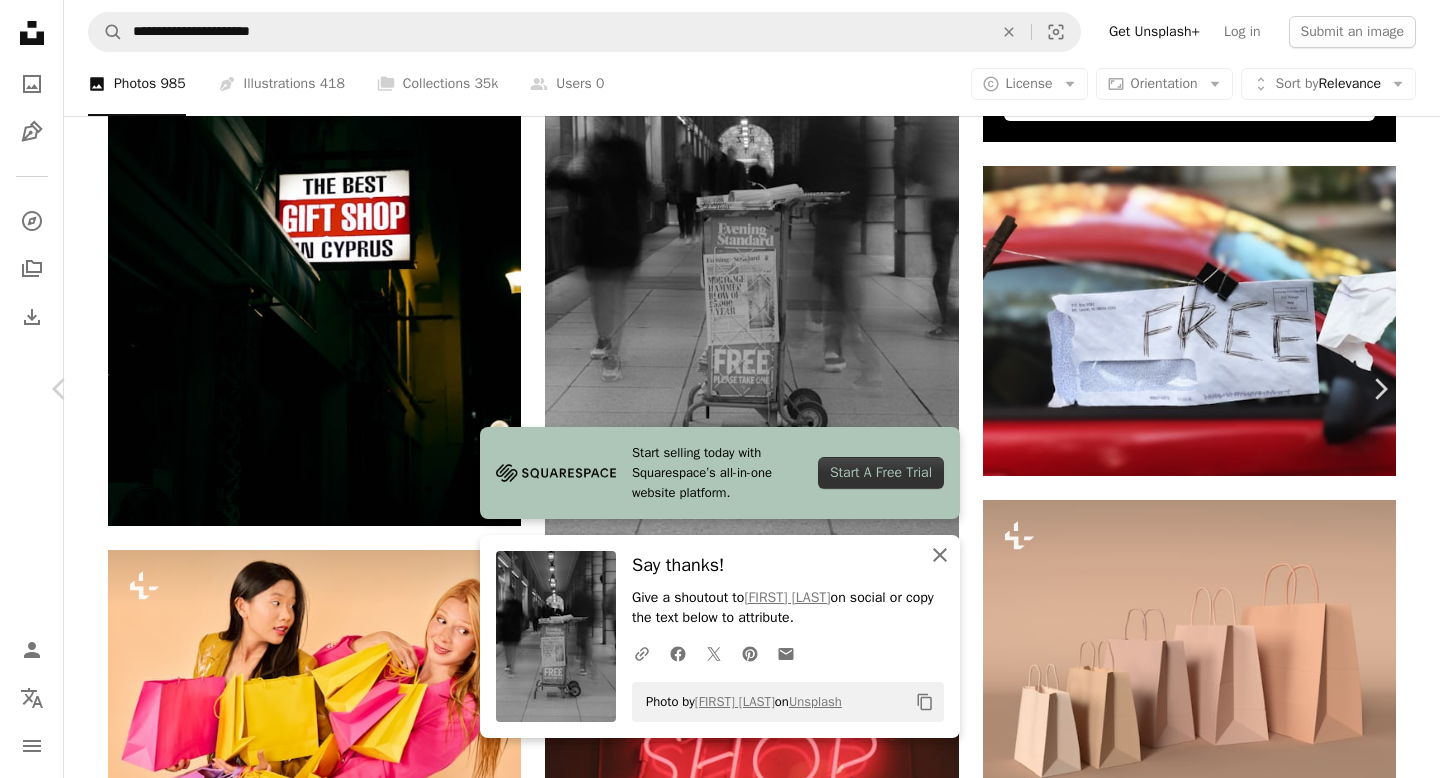 click on "An X shape" 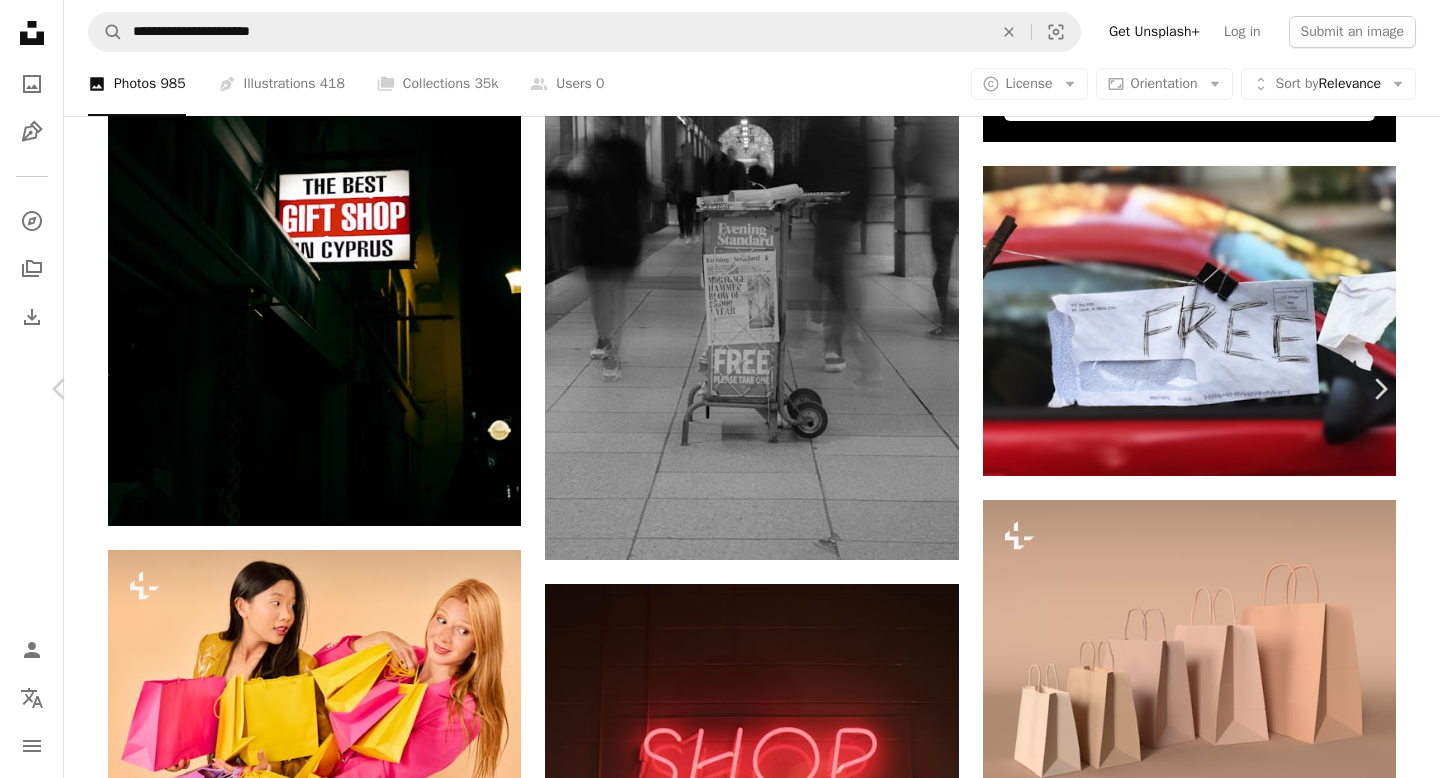 click on "An X shape Chevron left Chevron right [FIRST] Available for hire A checkmark inside of a circle A heart A plus sign Download free Chevron down Zoom in Views 16,882 Downloads 117 A forward-right arrow Share Info icon Info More Actions Calendar outlined Published on February 16, 2023 Camera Panasonic, DC-S5 Safety Free to use under the Unsplash License city people cars london street film newspaper street photography traffic fast 35mm film london city city life slow b&w vehicles shutter speed building man adult Free pictures Browse premium related images on iStock | Save 20% with code UNSPLASH20 View more on iStock ↗ Related images A heart A plus sign [FIRST] [LAST] Available for hire A checkmark inside of a circle Arrow pointing down Plus sign for Unsplash+ A heart A plus sign Getty Images For Unsplash+ A lock Download A heart A plus sign [FIRST] [LAST] Available for hire A checkmark inside of a circle Arrow pointing down A heart A plus sign" at bounding box center (720, 4476) 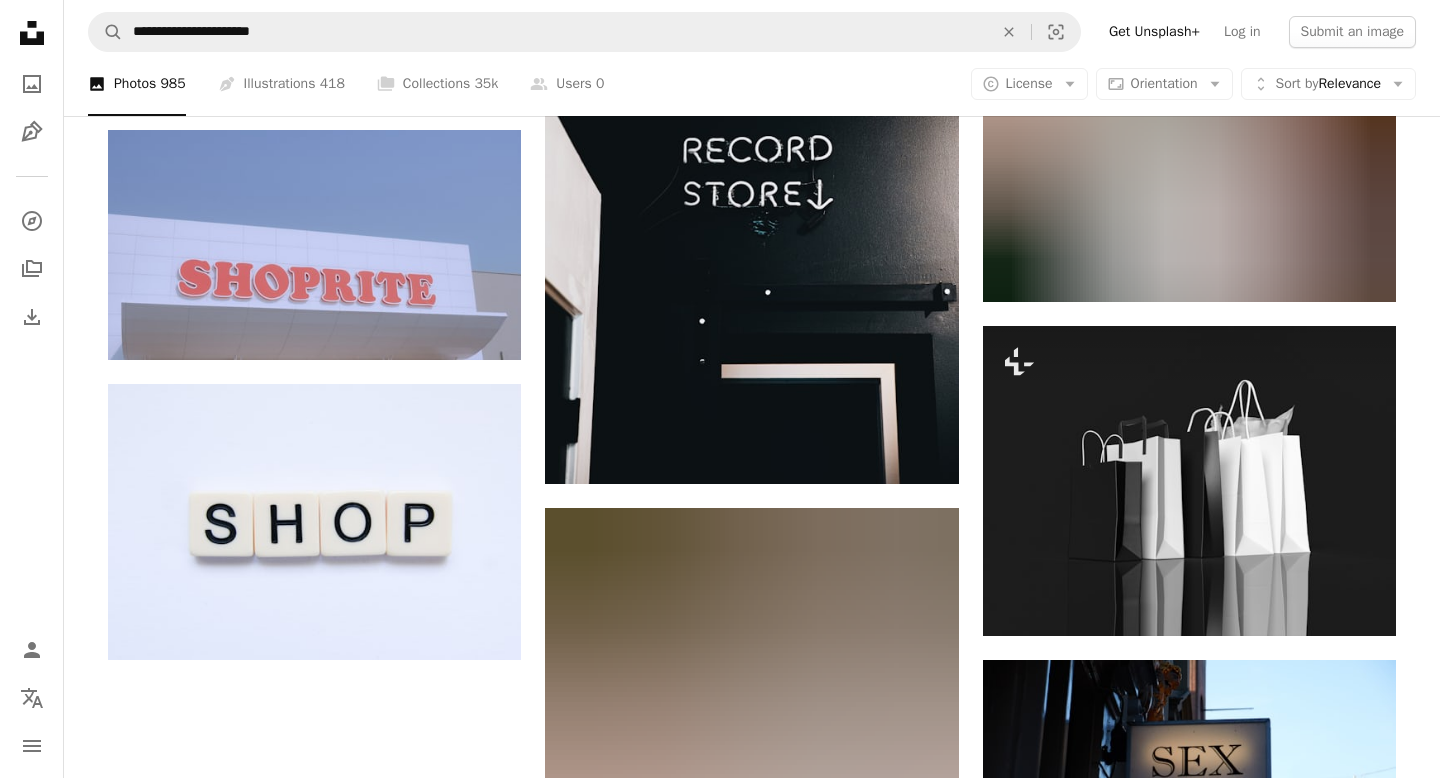 scroll, scrollTop: 2260, scrollLeft: 0, axis: vertical 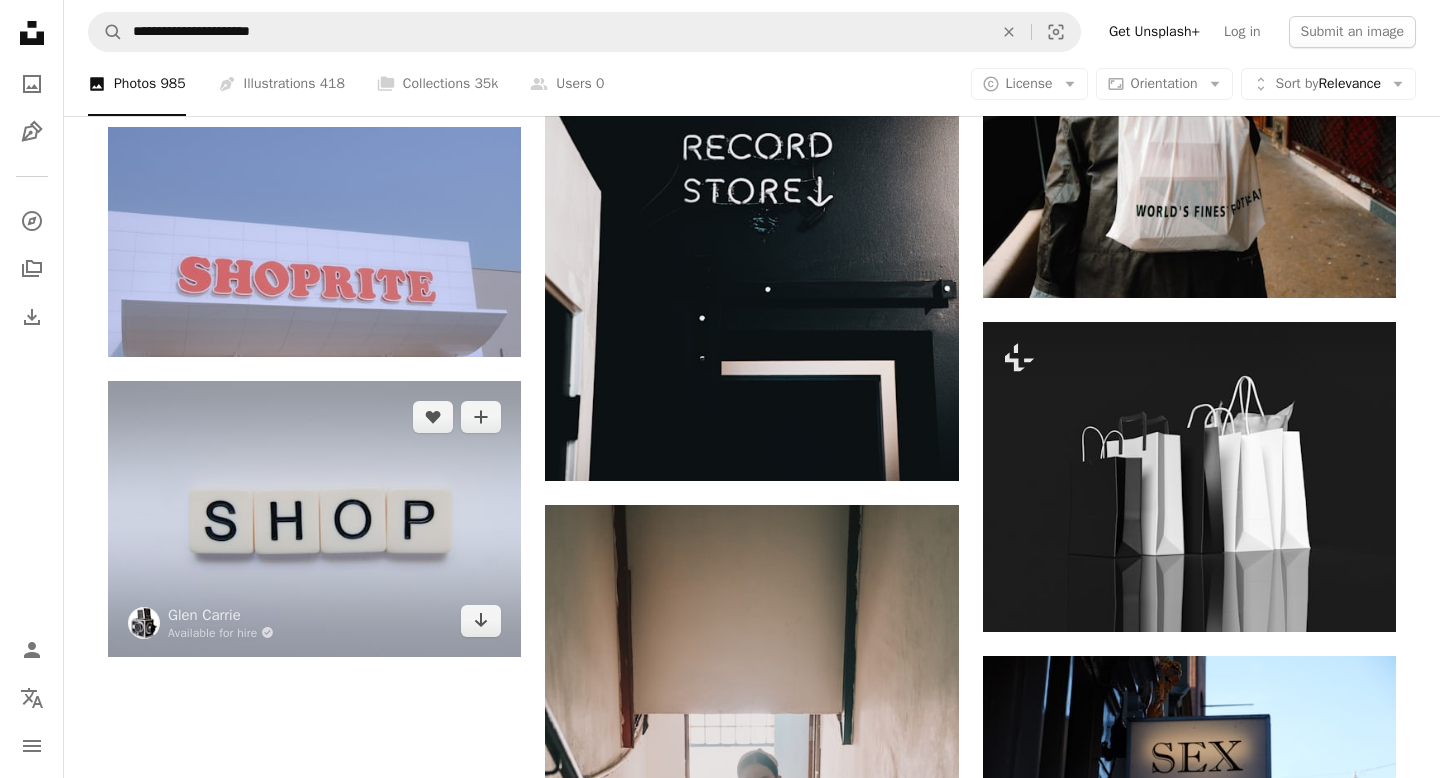 click at bounding box center [314, 518] 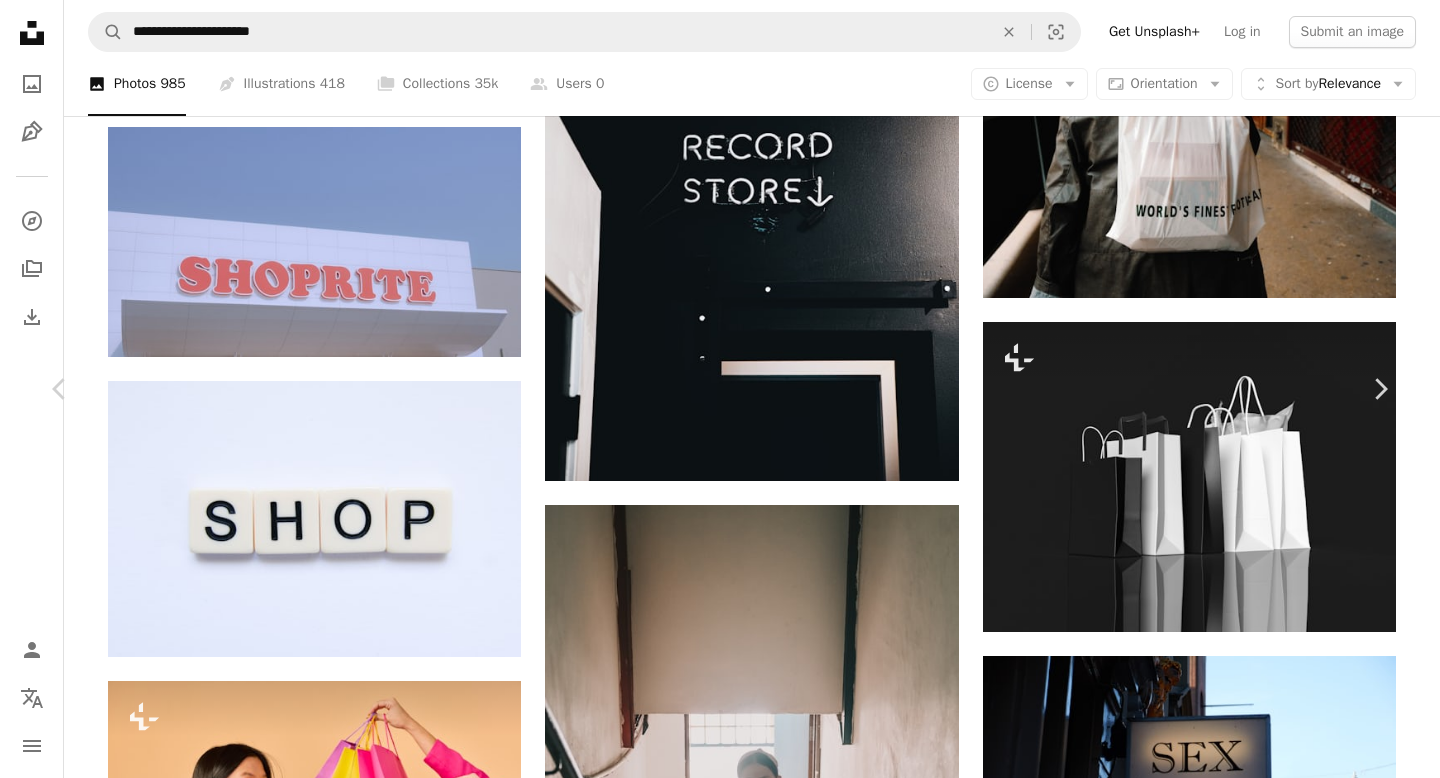 click on "Zoom in" at bounding box center [712, 5265] 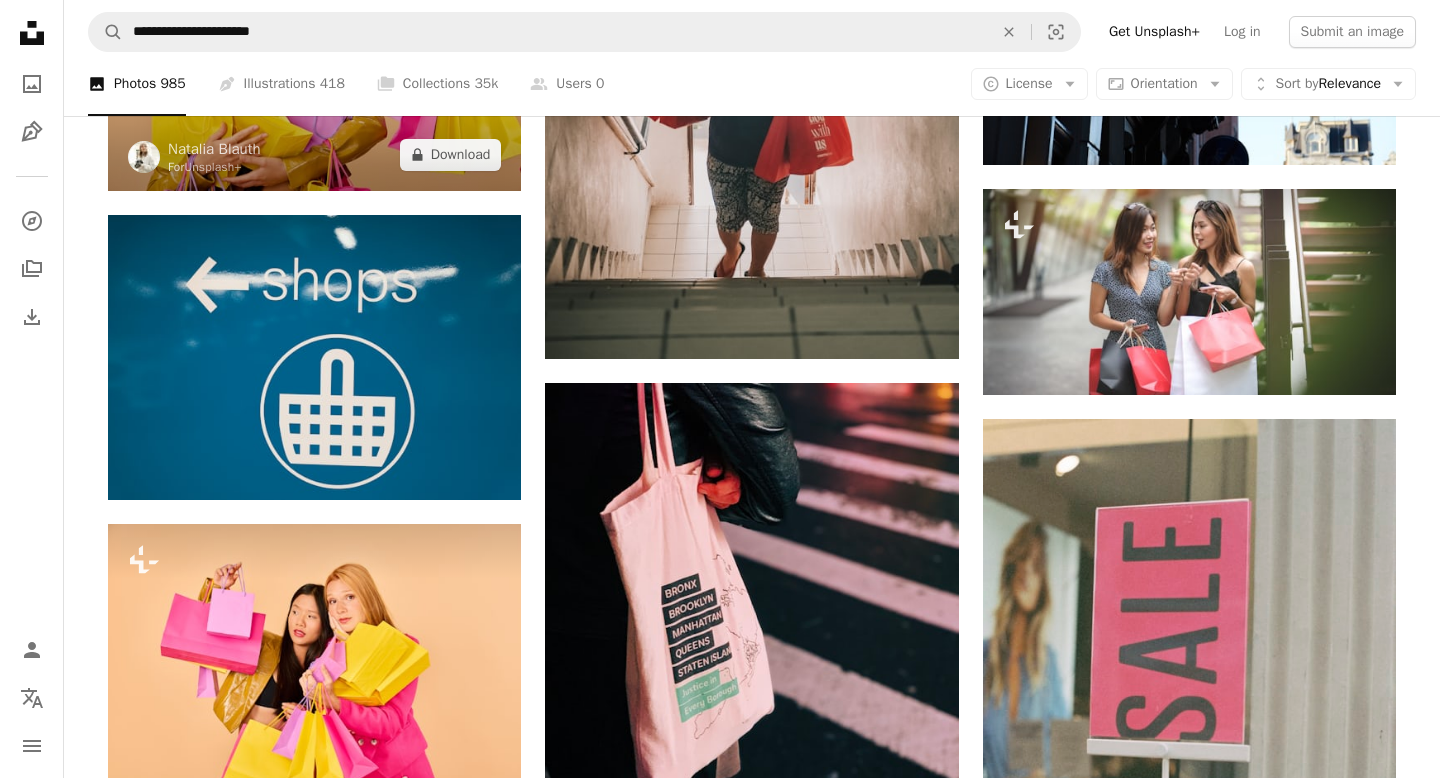 scroll, scrollTop: 3029, scrollLeft: 0, axis: vertical 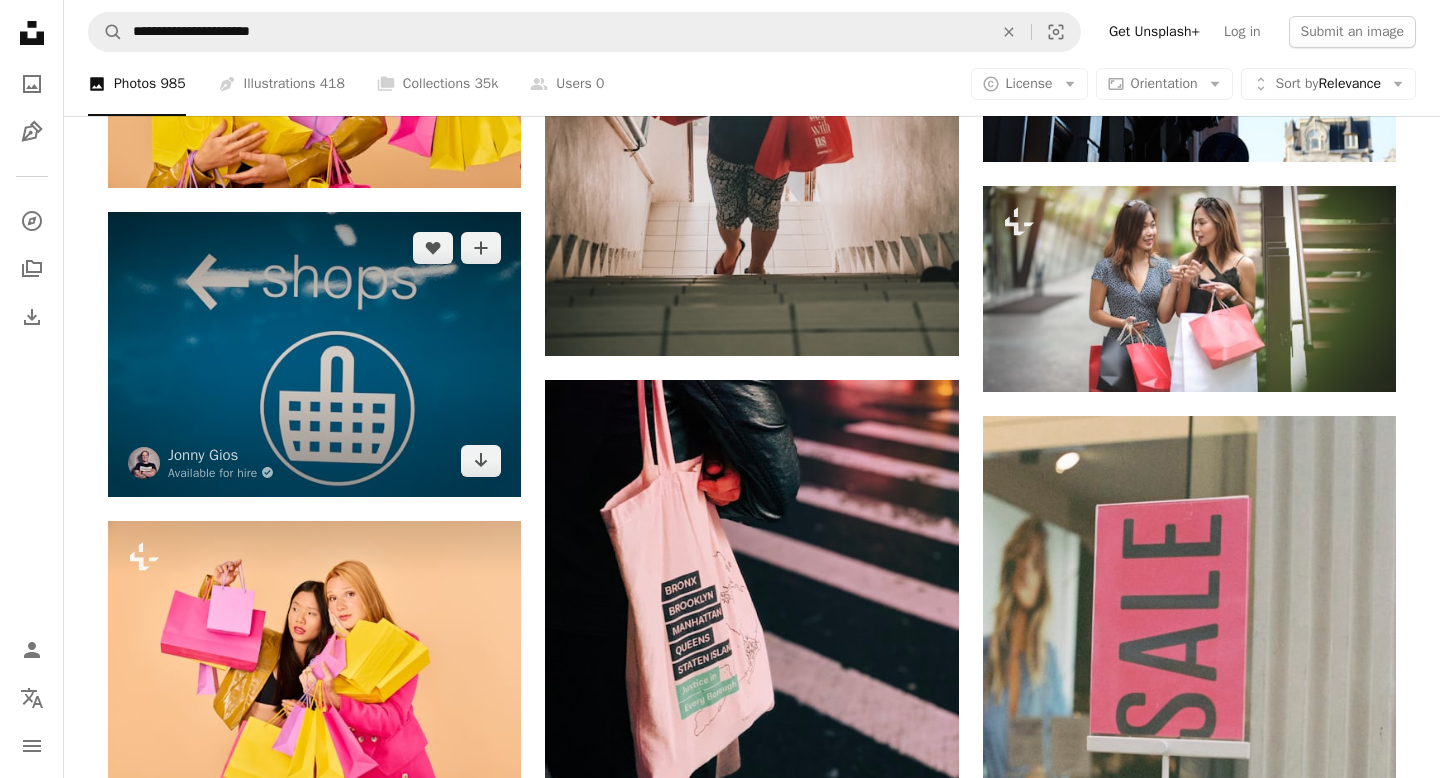 click at bounding box center (314, 354) 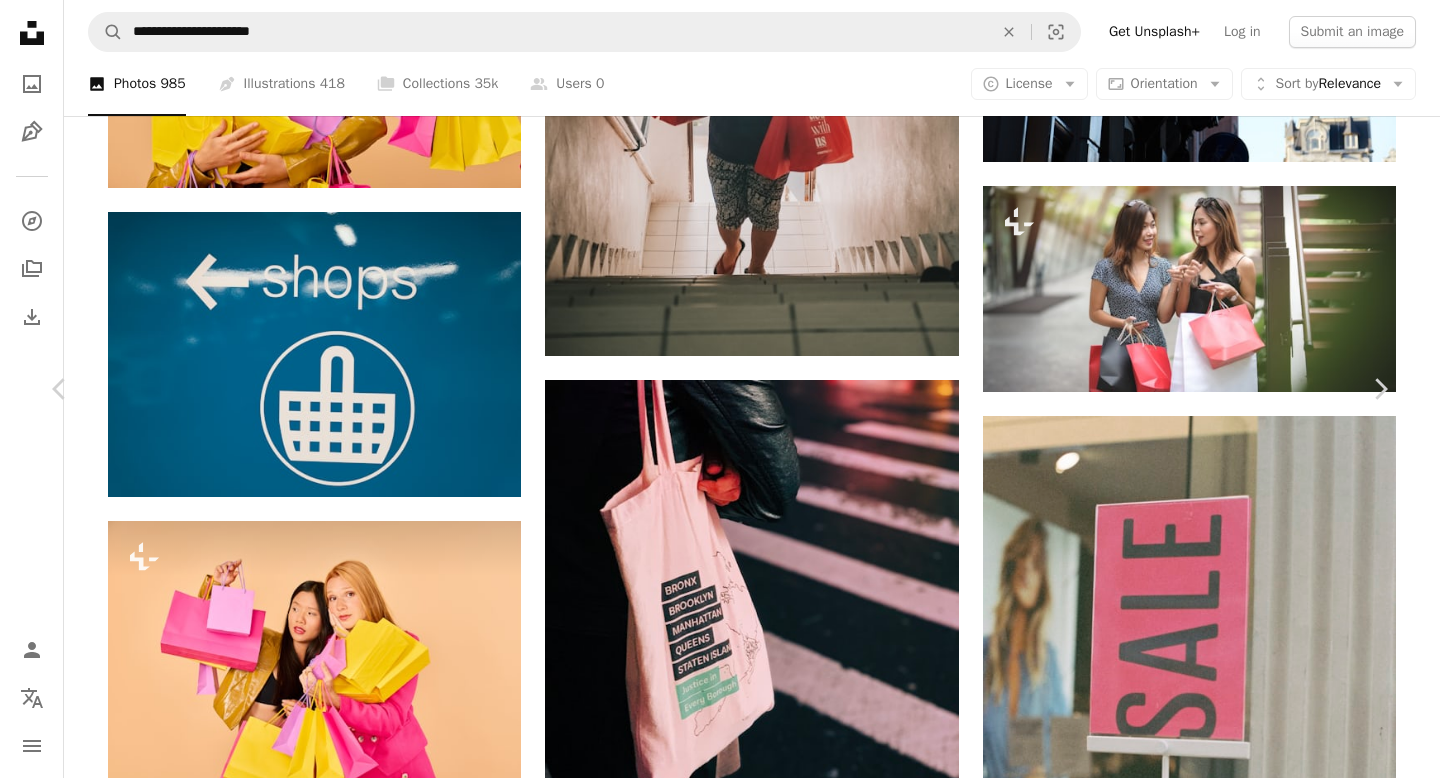 click on "Zoom in" at bounding box center (712, 4497) 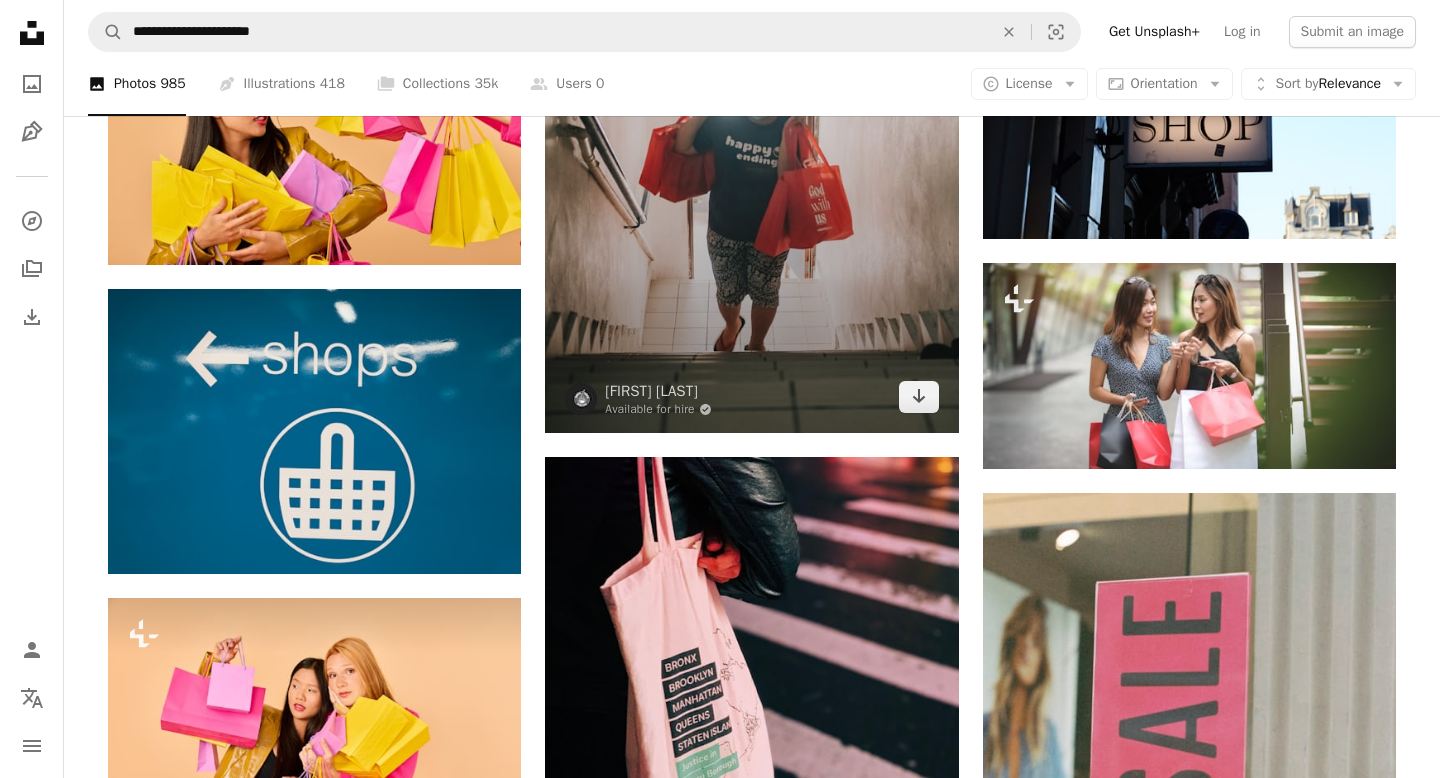 scroll, scrollTop: 2947, scrollLeft: 0, axis: vertical 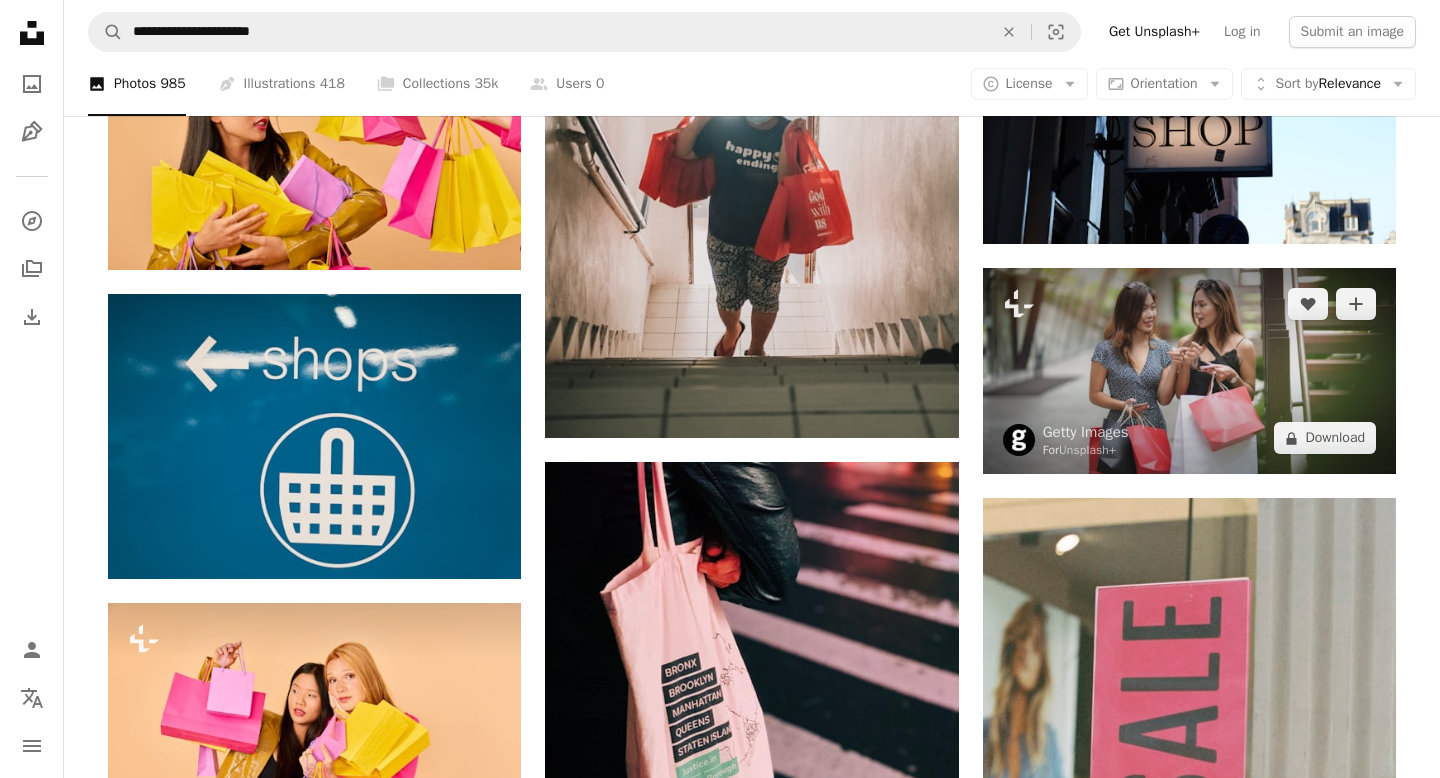 click at bounding box center [1189, 371] 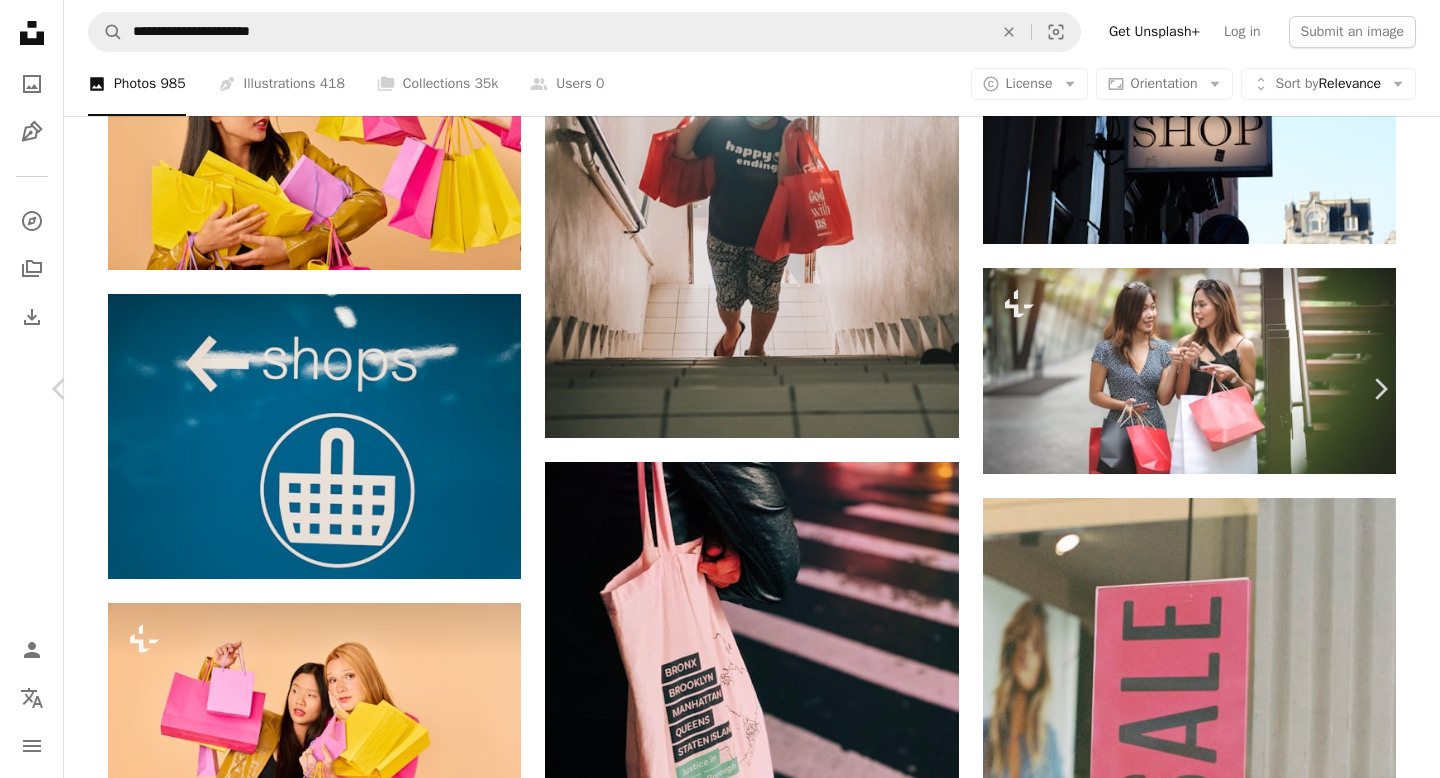 click on "A lock Download" at bounding box center [1229, 4237] 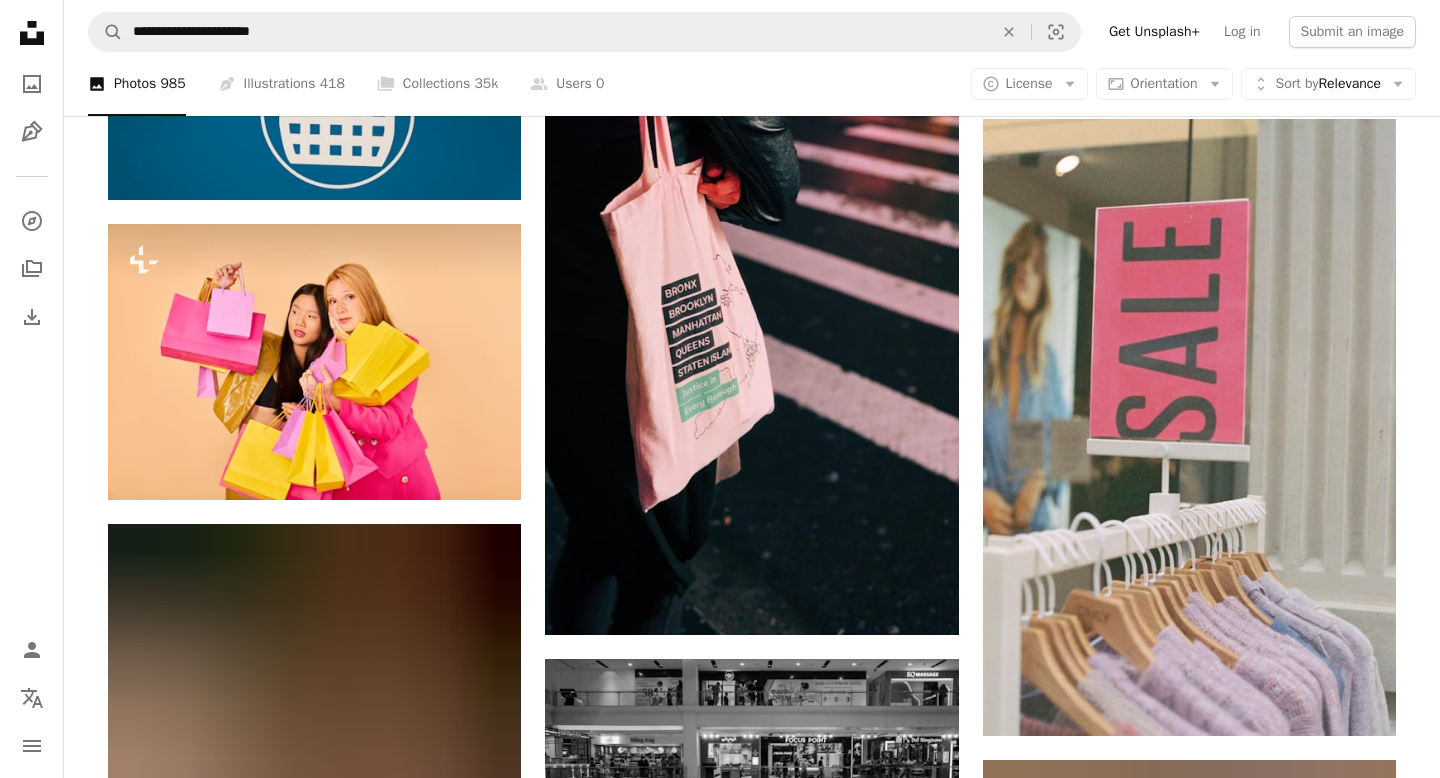 scroll, scrollTop: 3419, scrollLeft: 0, axis: vertical 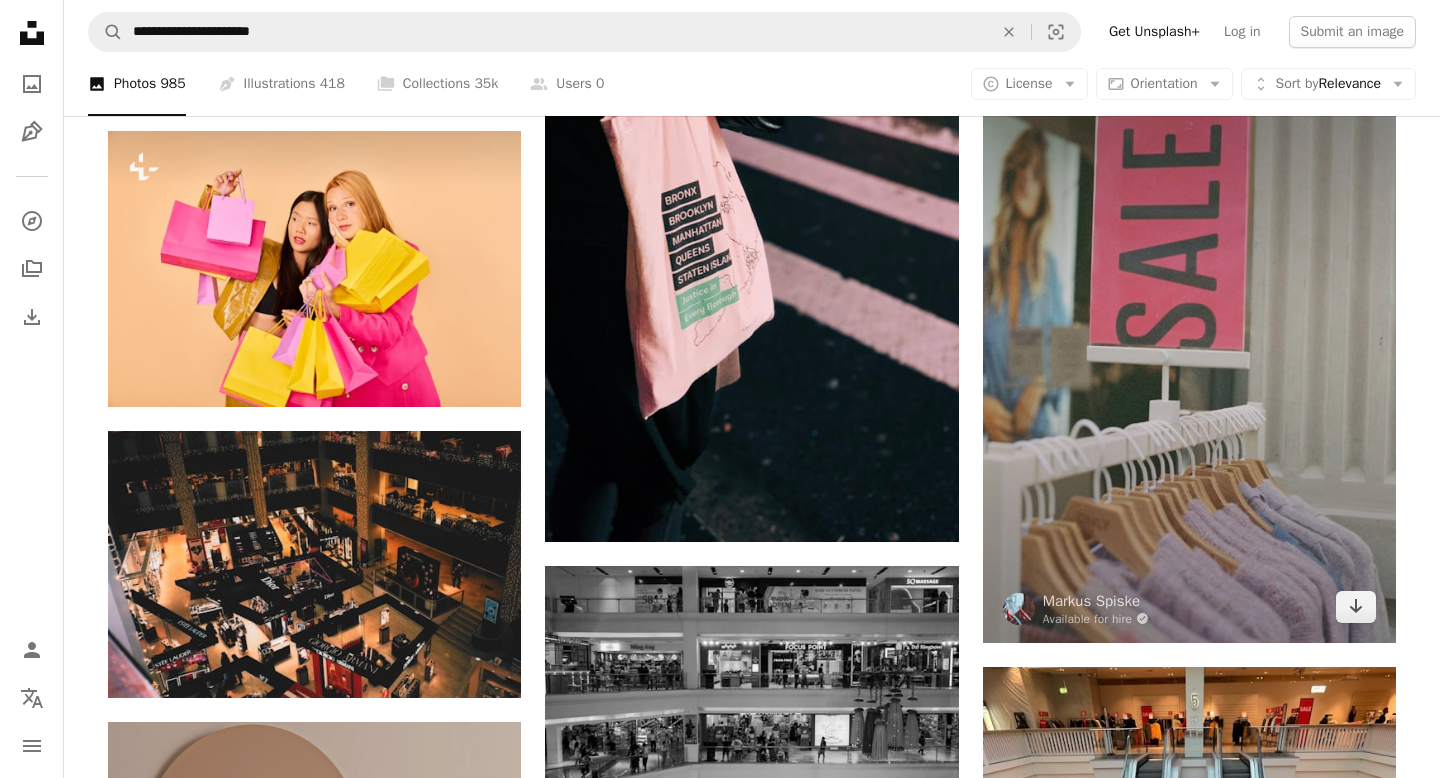 click at bounding box center (1189, 334) 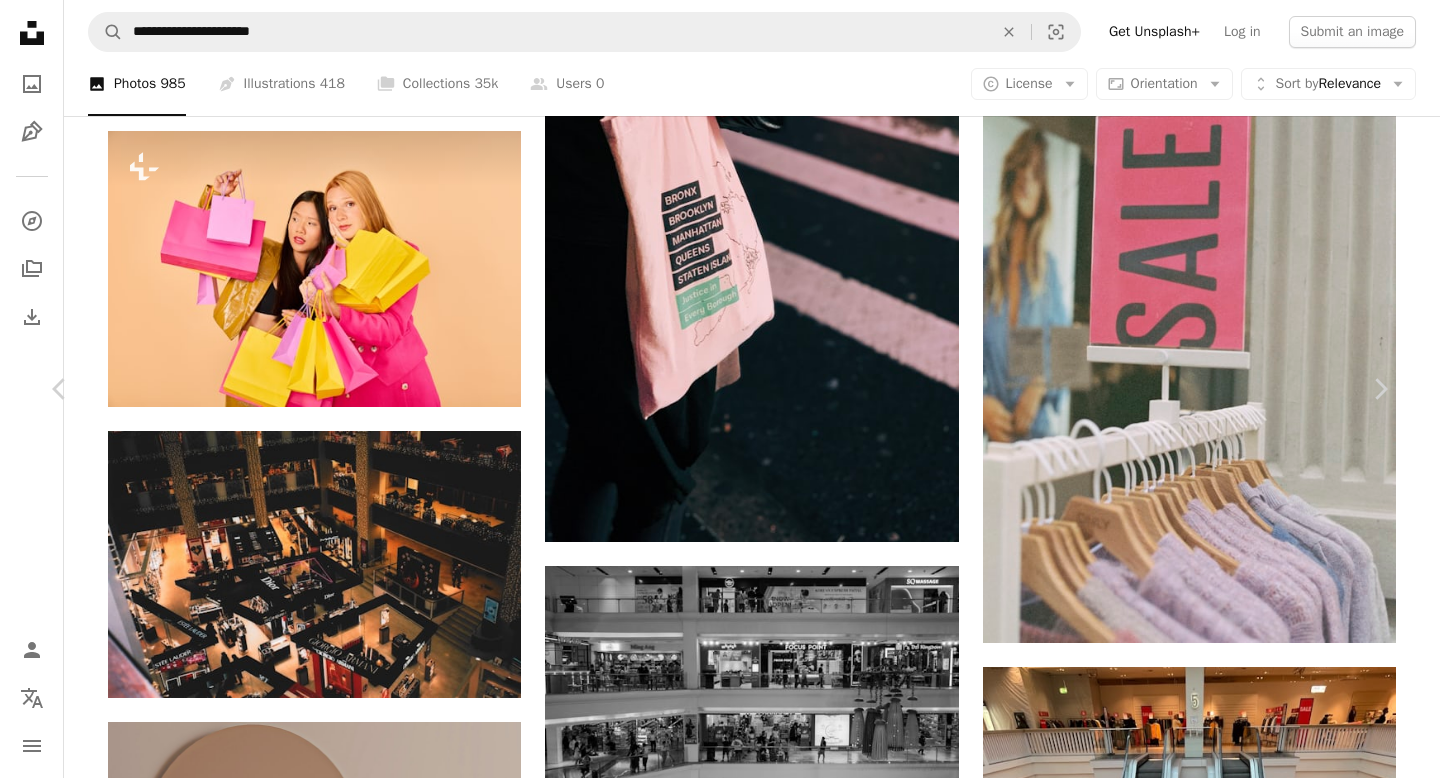 click on "Download free" at bounding box center (1191, 3765) 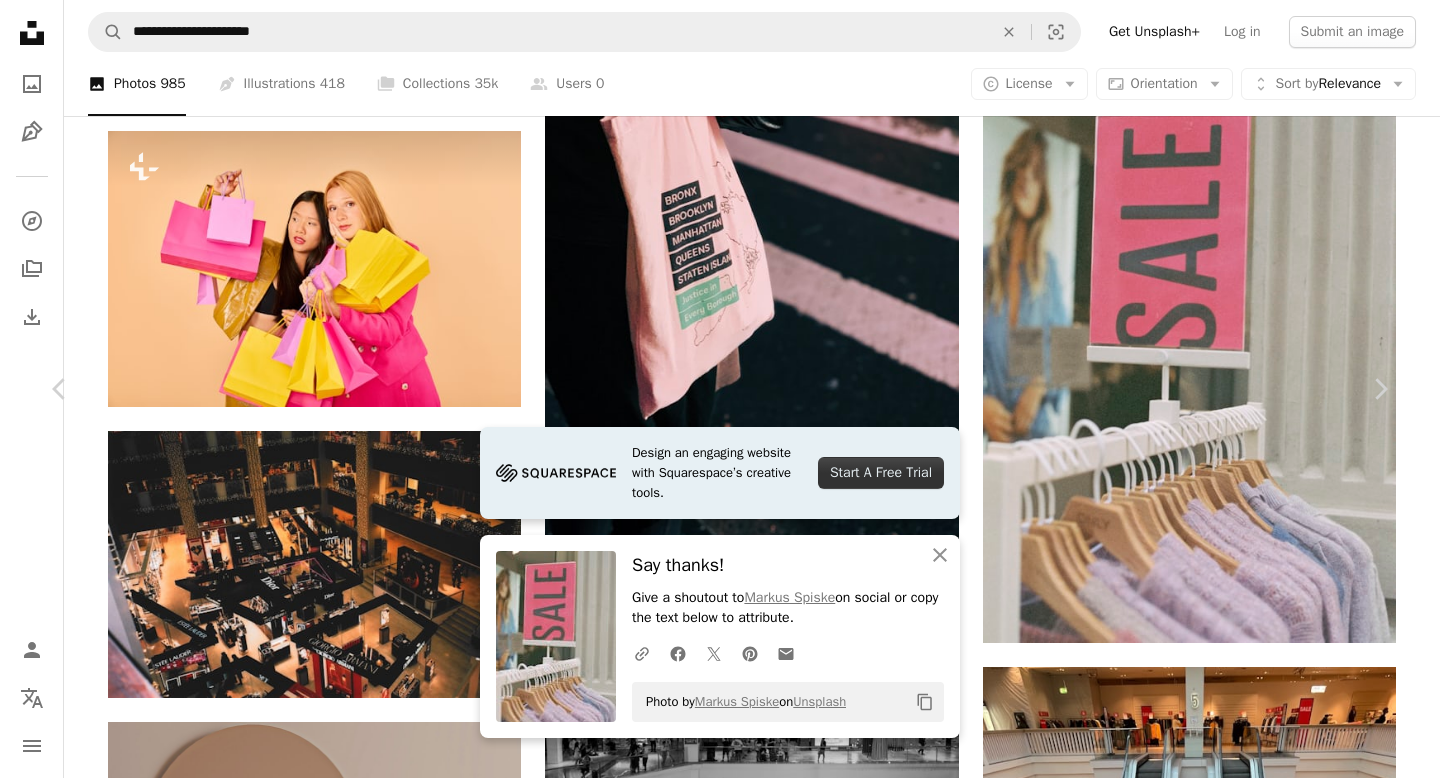 click on "An X shape" at bounding box center [20, 20] 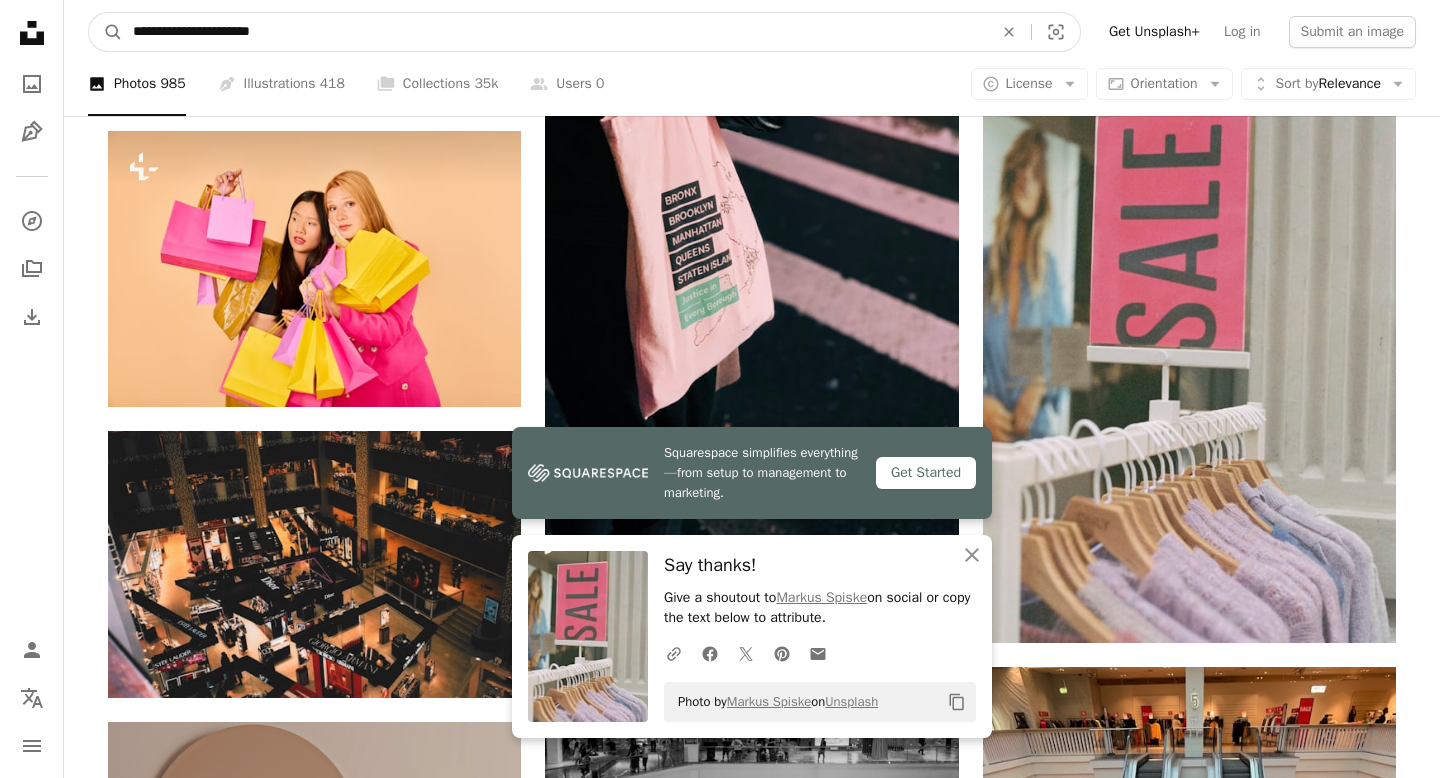 click on "**********" at bounding box center [555, 32] 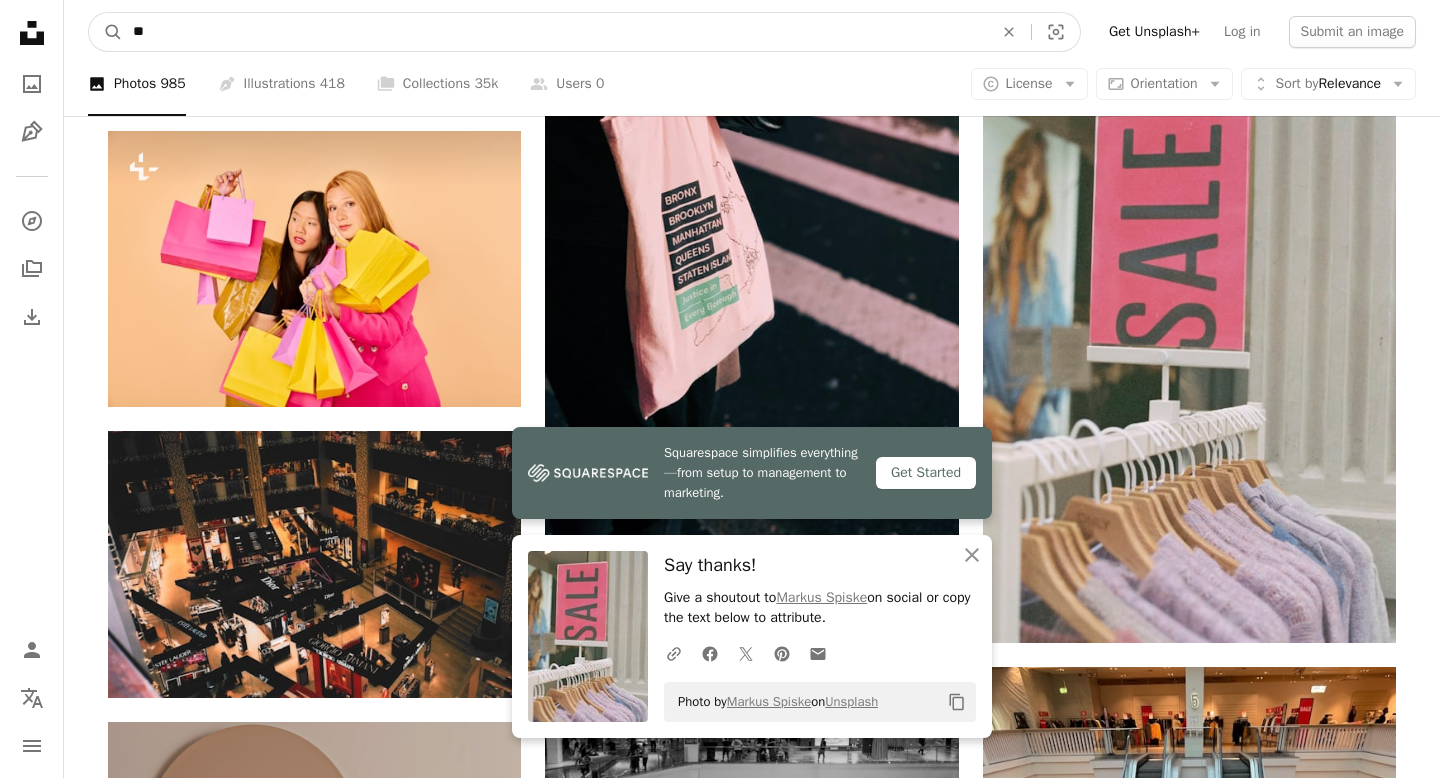 type on "*" 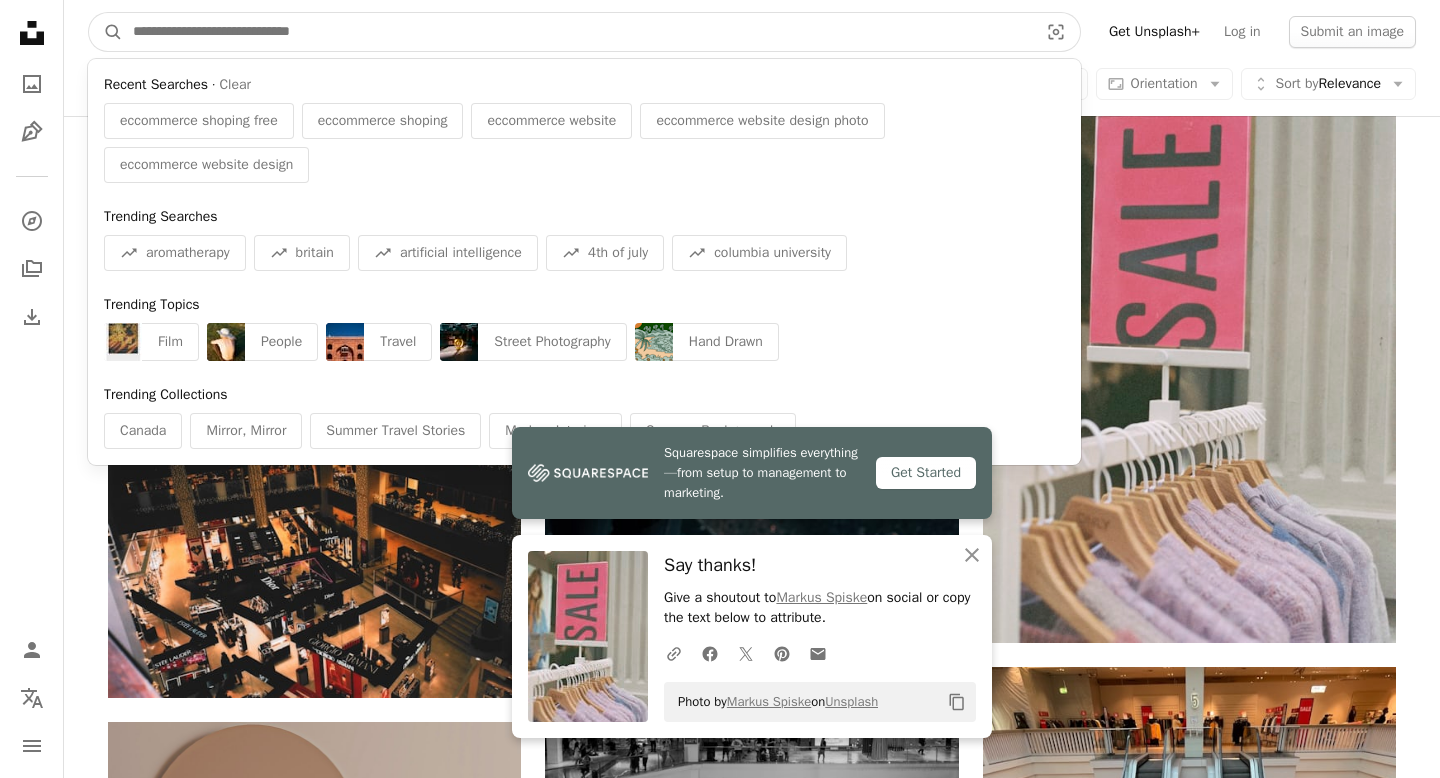 paste on "**********" 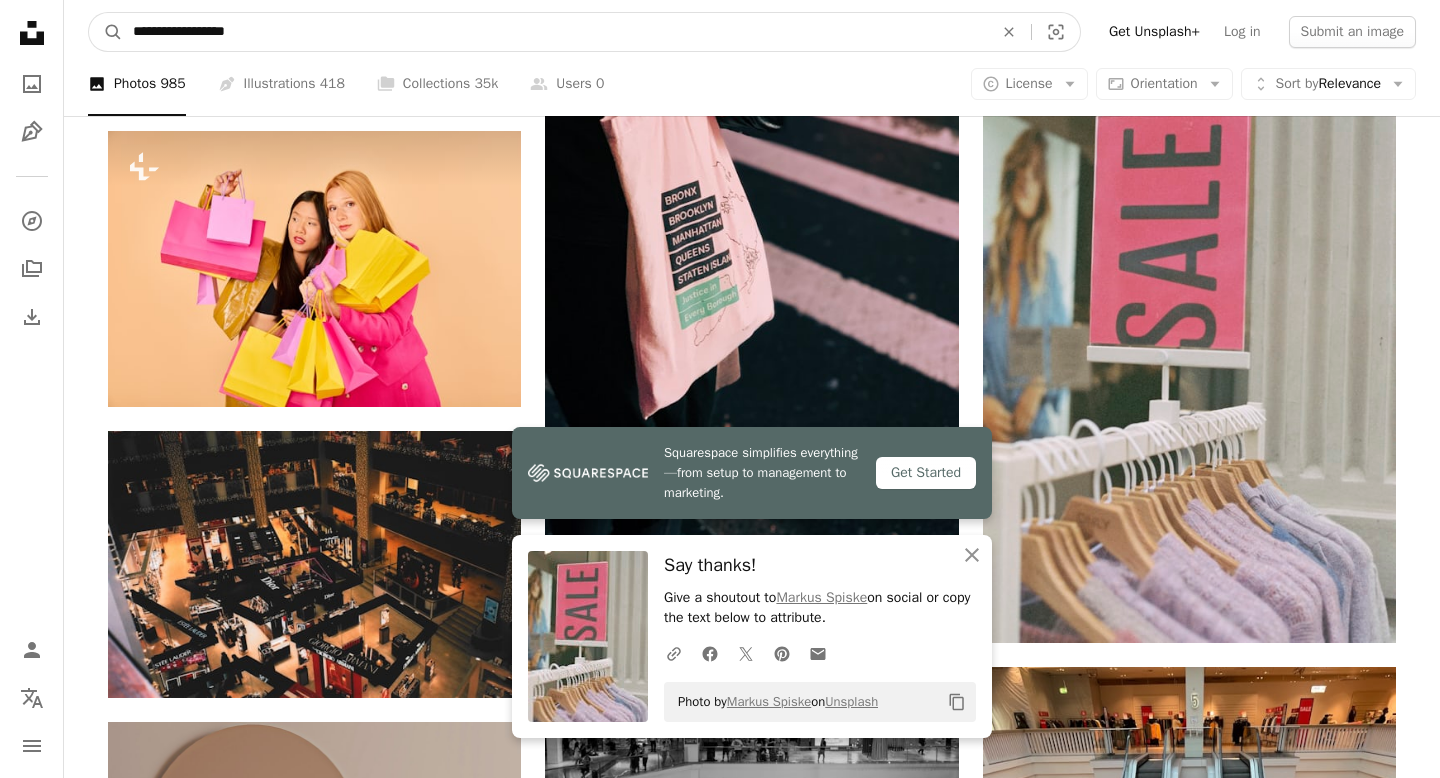 type on "**********" 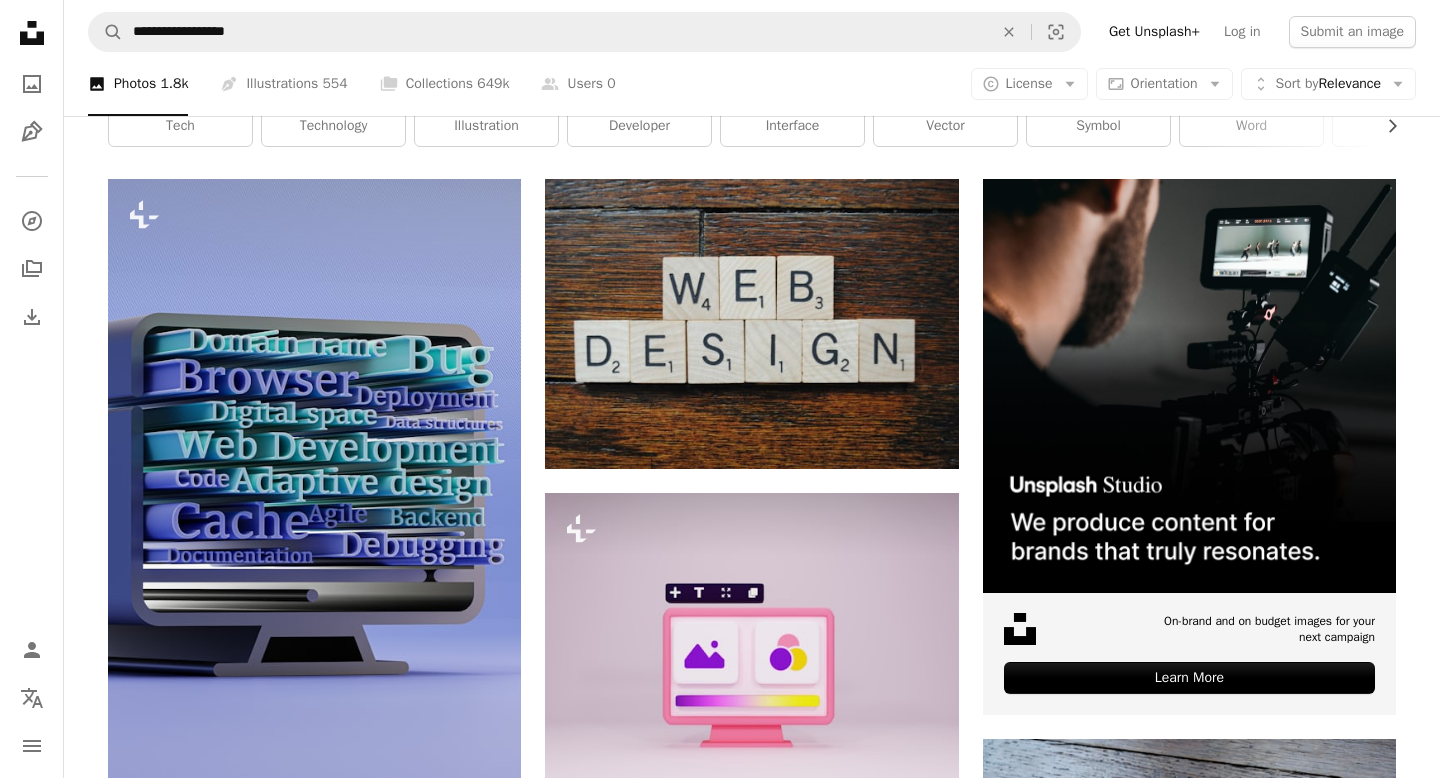 scroll, scrollTop: 322, scrollLeft: 0, axis: vertical 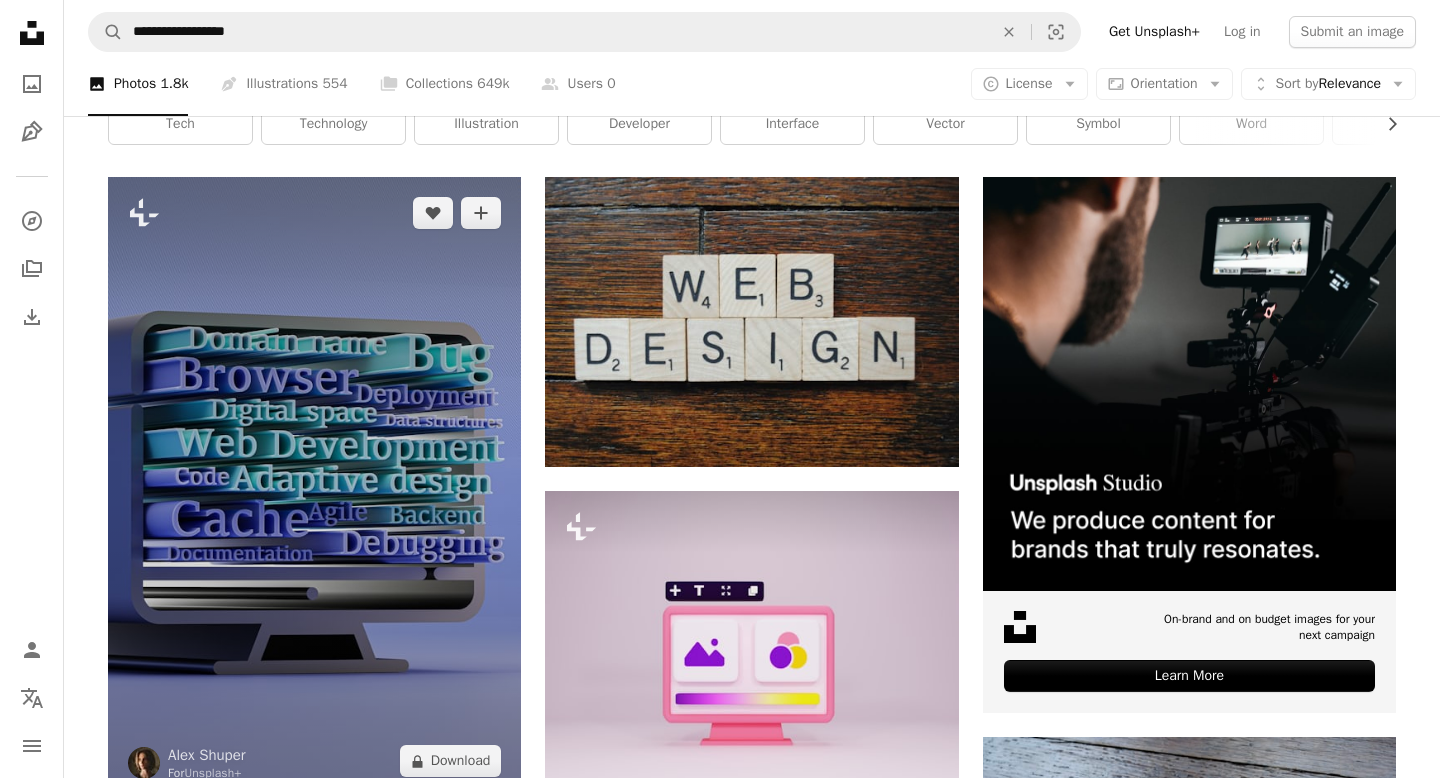 click at bounding box center (314, 487) 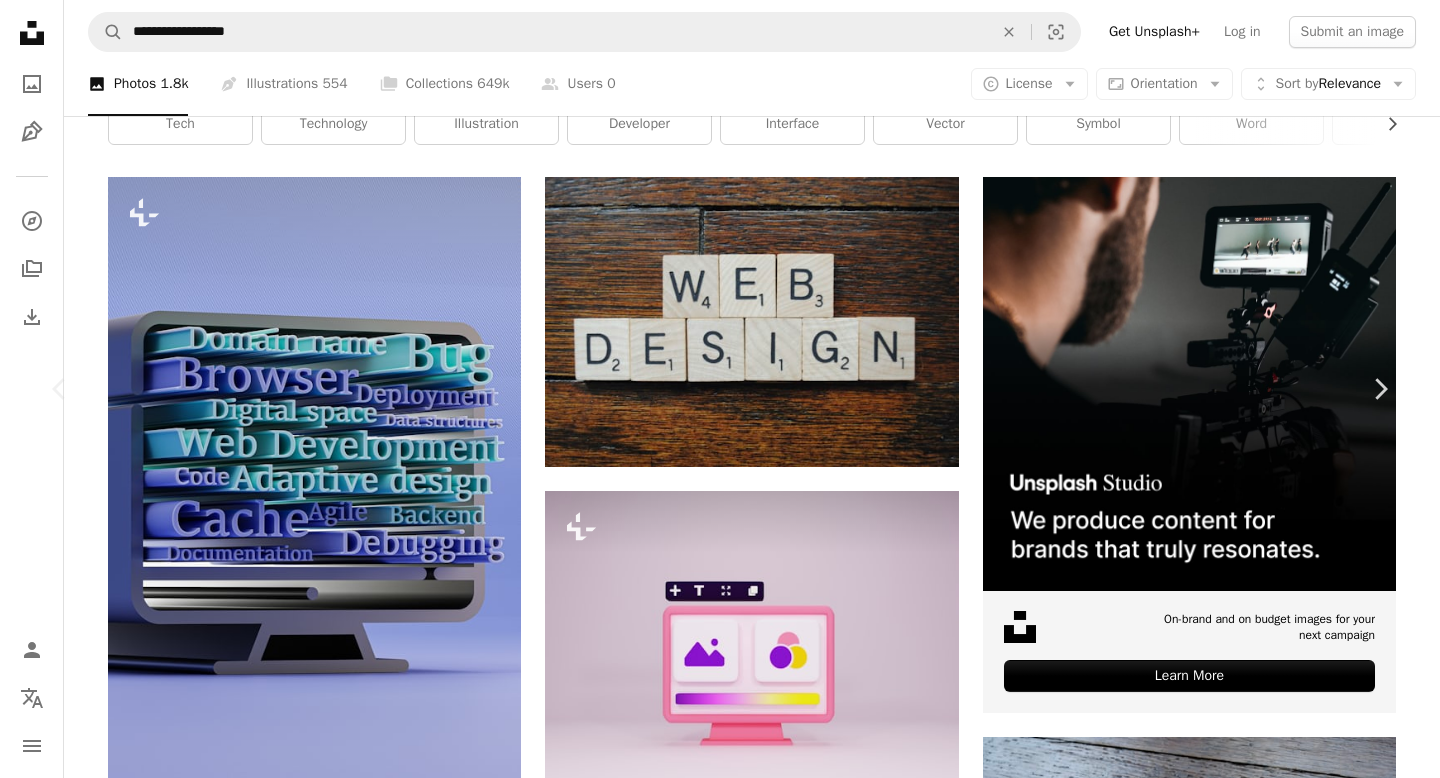 click on "A lock Download" at bounding box center [1229, 3870] 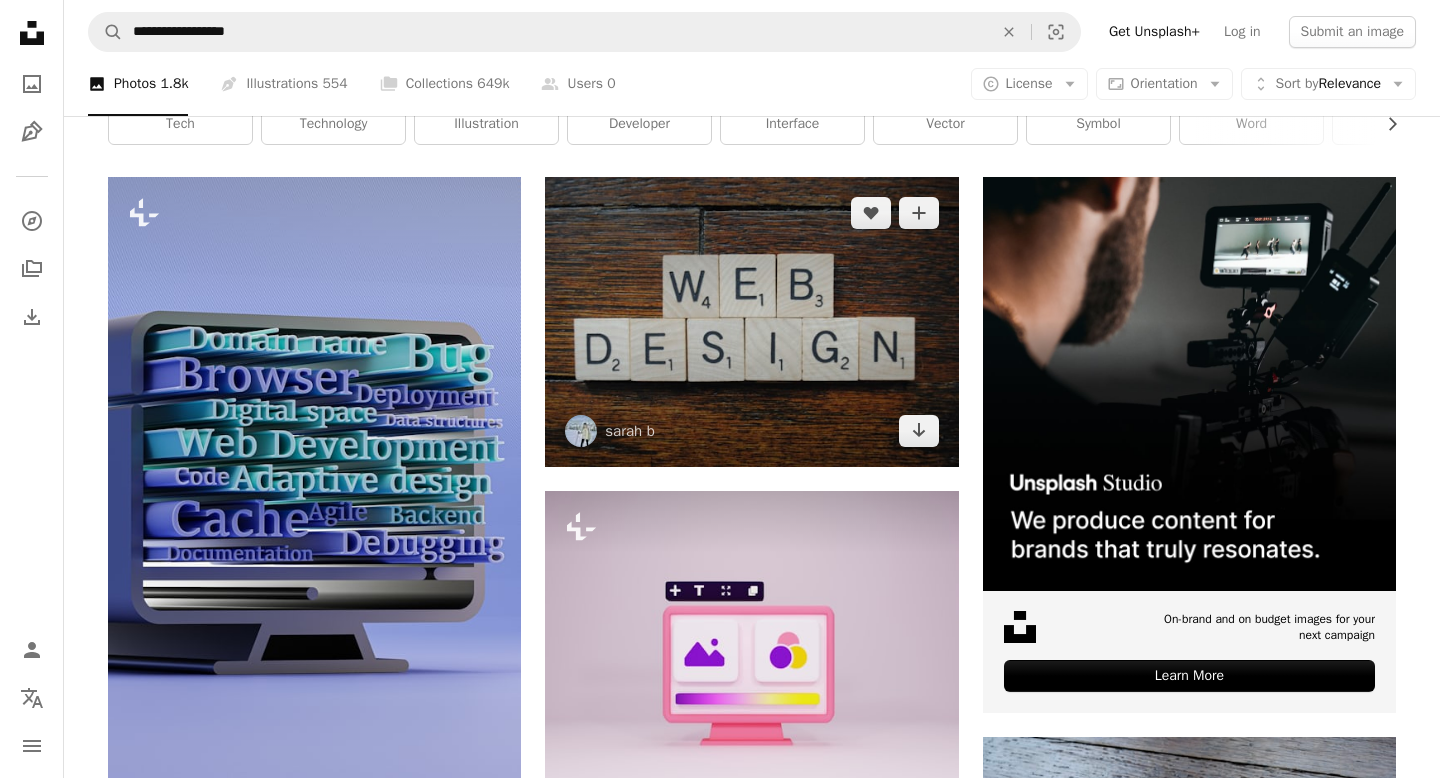 click at bounding box center [751, 322] 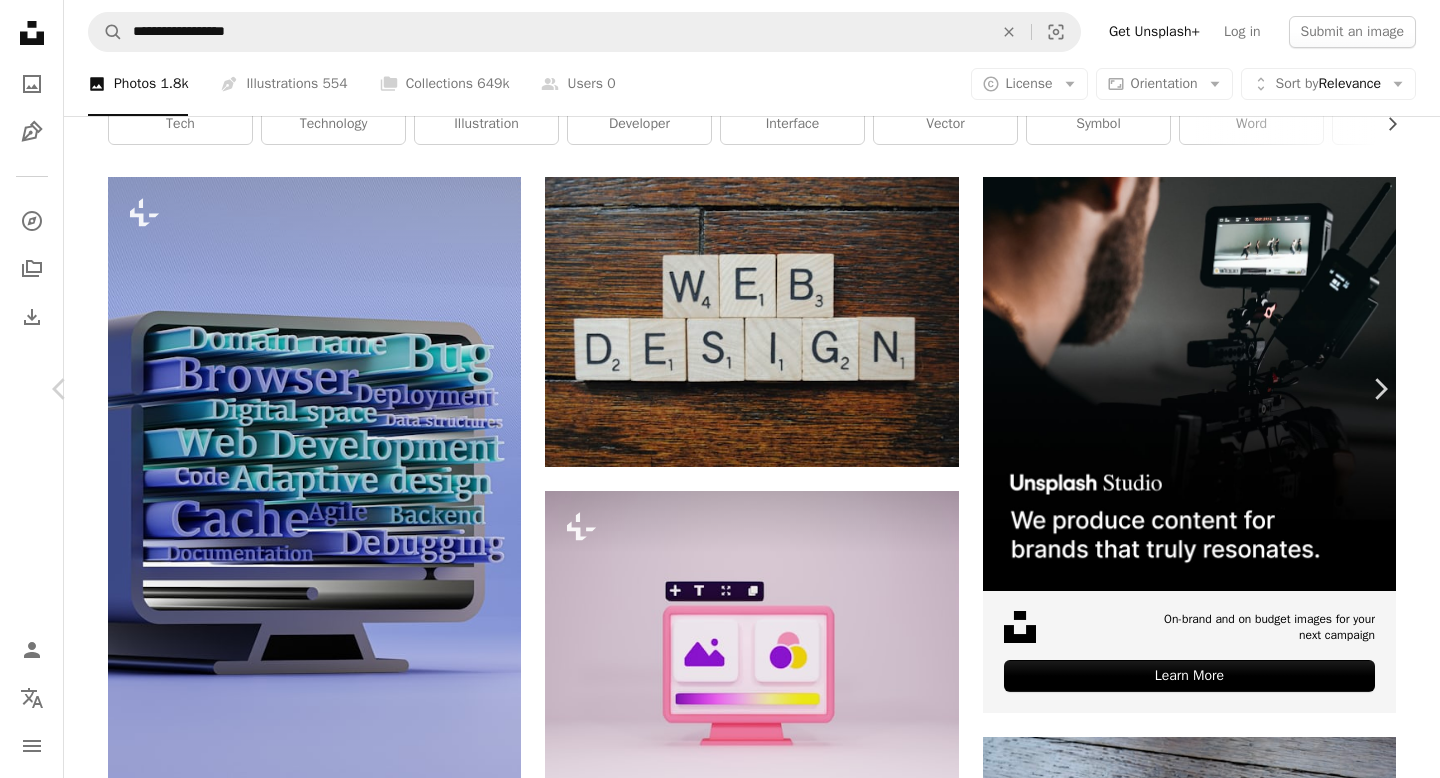 click on "Download free" at bounding box center (1191, 3870) 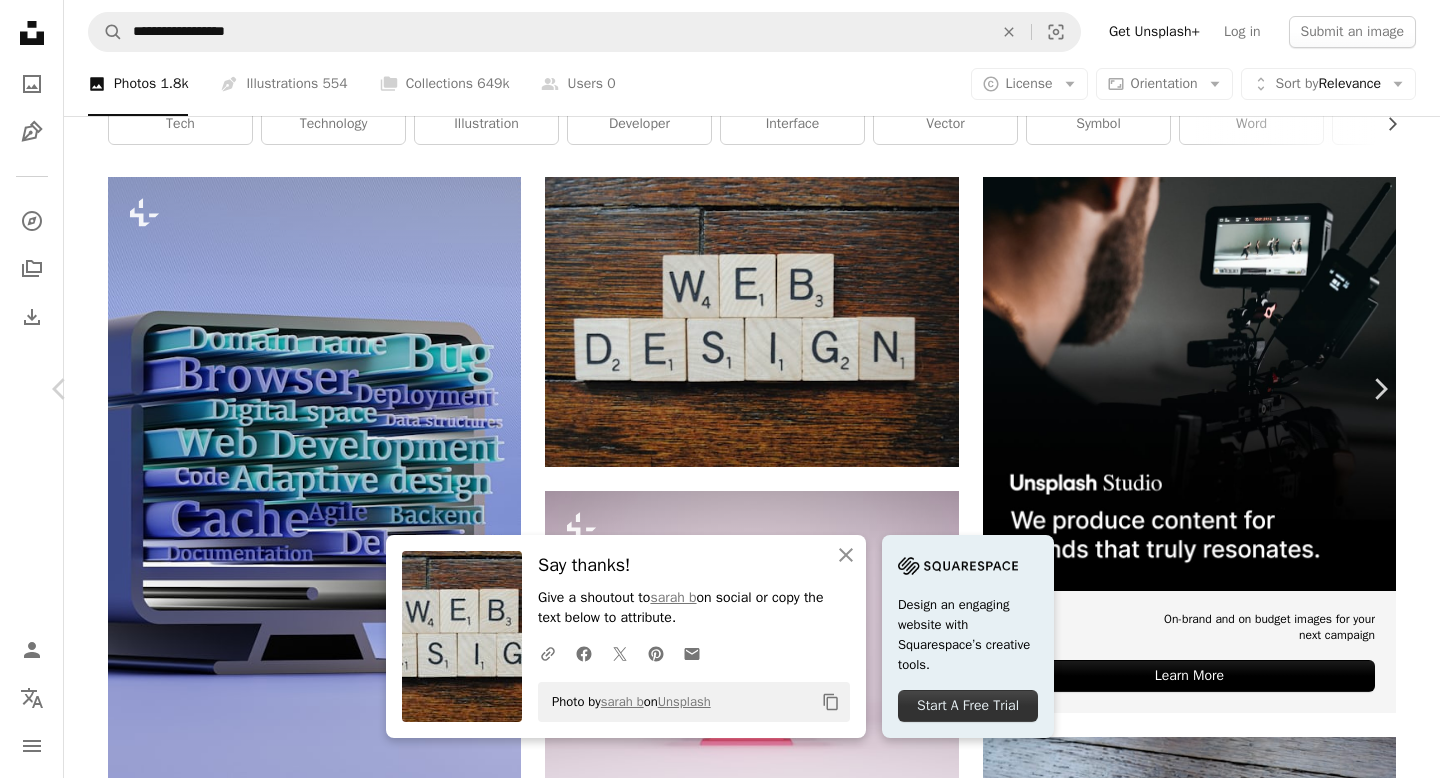 click on "An X shape Chevron left Chevron right An X shape Close Say thanks! Give a shoutout to [USERNAME] on social or copy the text below to attribute. A URL sharing icon (chains) Facebook icon X (formerly Twitter) icon Pinterest icon An envelope Photo by [USERNAME] on Unsplash Copy content Design an engaging website with Squarespace’s creative tools. Start A Free Trial [USERNAME] [USERNAME] A heart A plus sign Download free Chevron down Zoom in Views 59,280 Downloads 1,594 A forward-right arrow Share Info icon Info More Actions Calendar outlined Published on July 14, 2022 Camera NIKON CORPORATION, NIKON D3000 Safety Free to use under the Unsplash License web design website design grey wood text symbol alphabet hardwood HD Wallpapers Browse premium related images on iStock | Save 20% with code UNSPLASH20 View more on iStock ↗ Related images A heart A plus sign [USERNAME] Arrow pointing down Plus sign for Unsplash+ A heart A plus sign [FIRST] [LAST] For Unsplash+ A lock Download A heart A plus sign" at bounding box center [720, 4212] 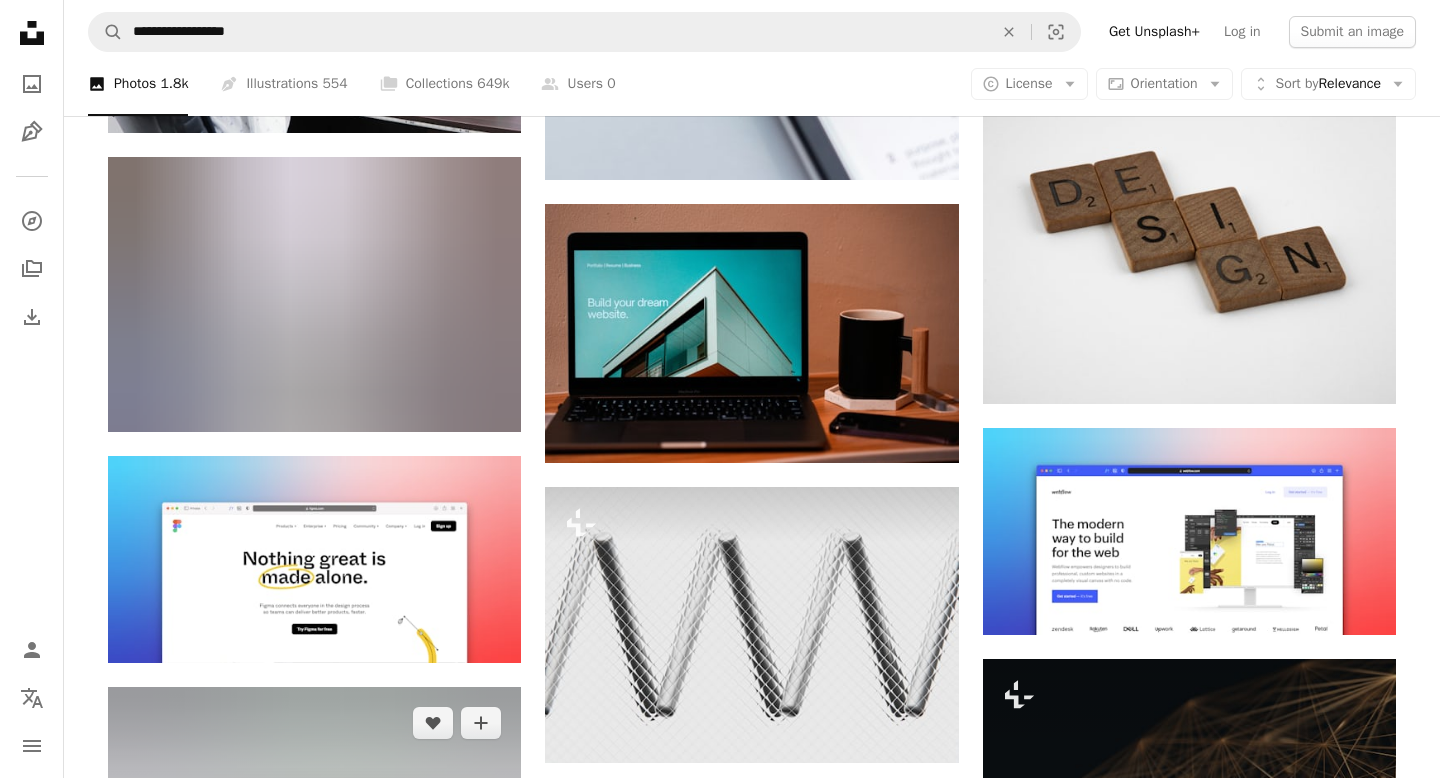 scroll, scrollTop: 1237, scrollLeft: 0, axis: vertical 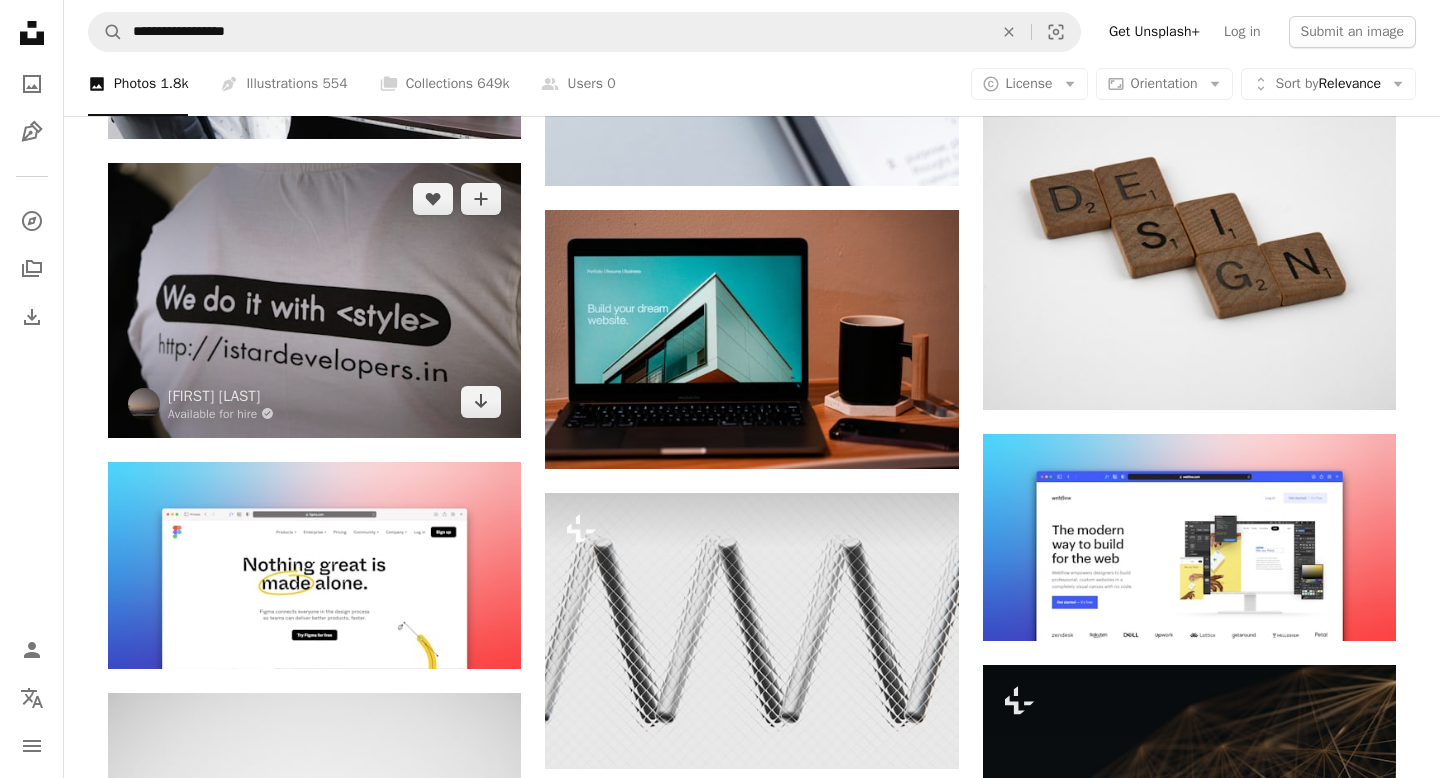 click at bounding box center [314, 300] 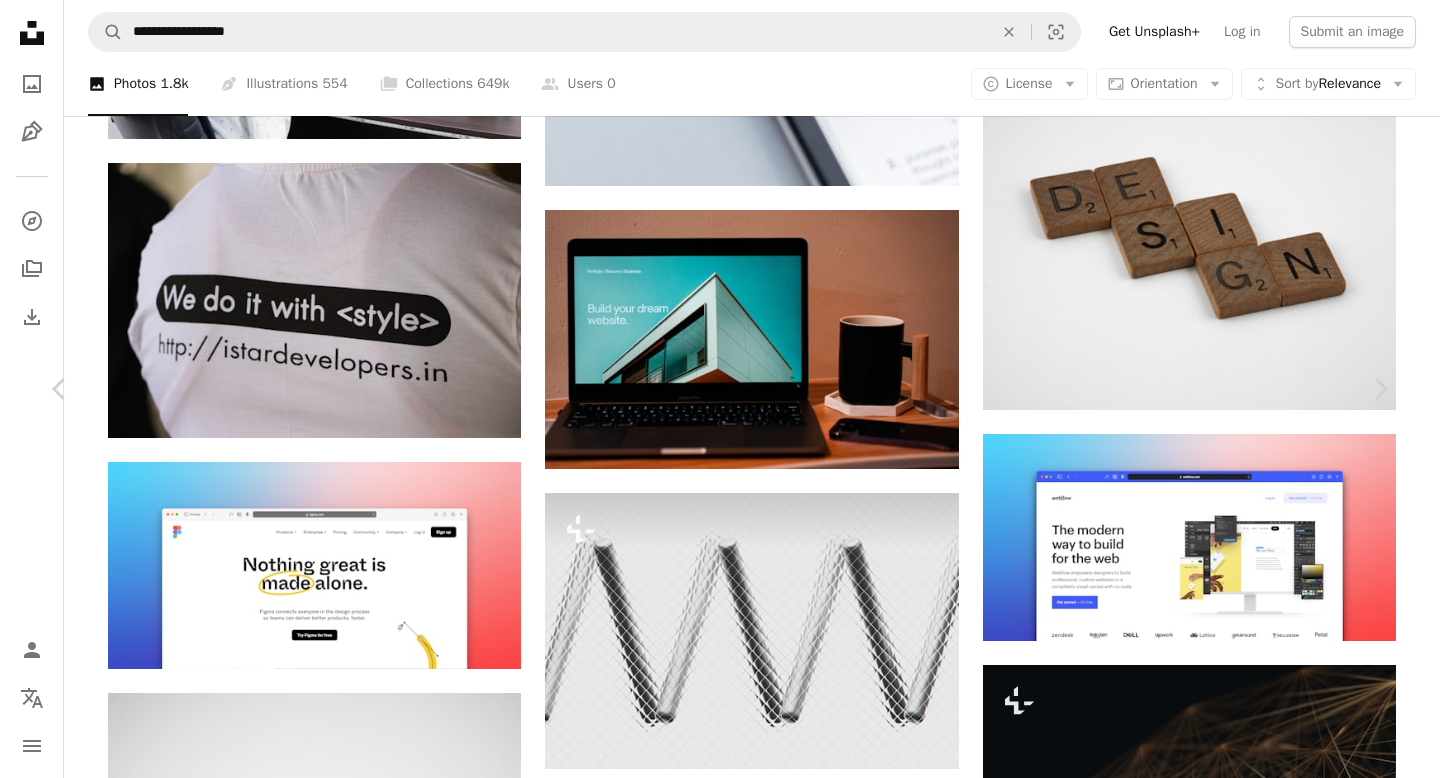 click on "Chevron down" 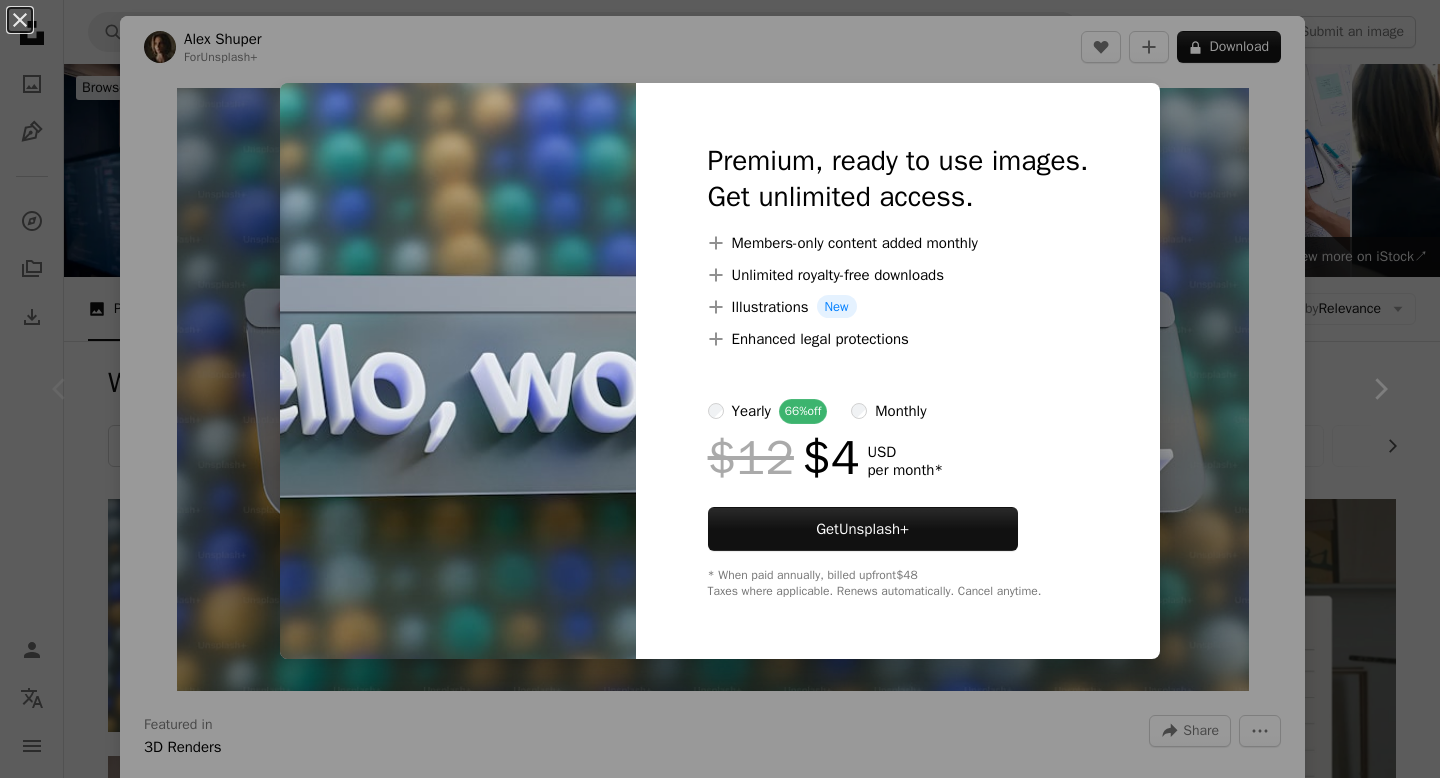 scroll, scrollTop: 101, scrollLeft: 0, axis: vertical 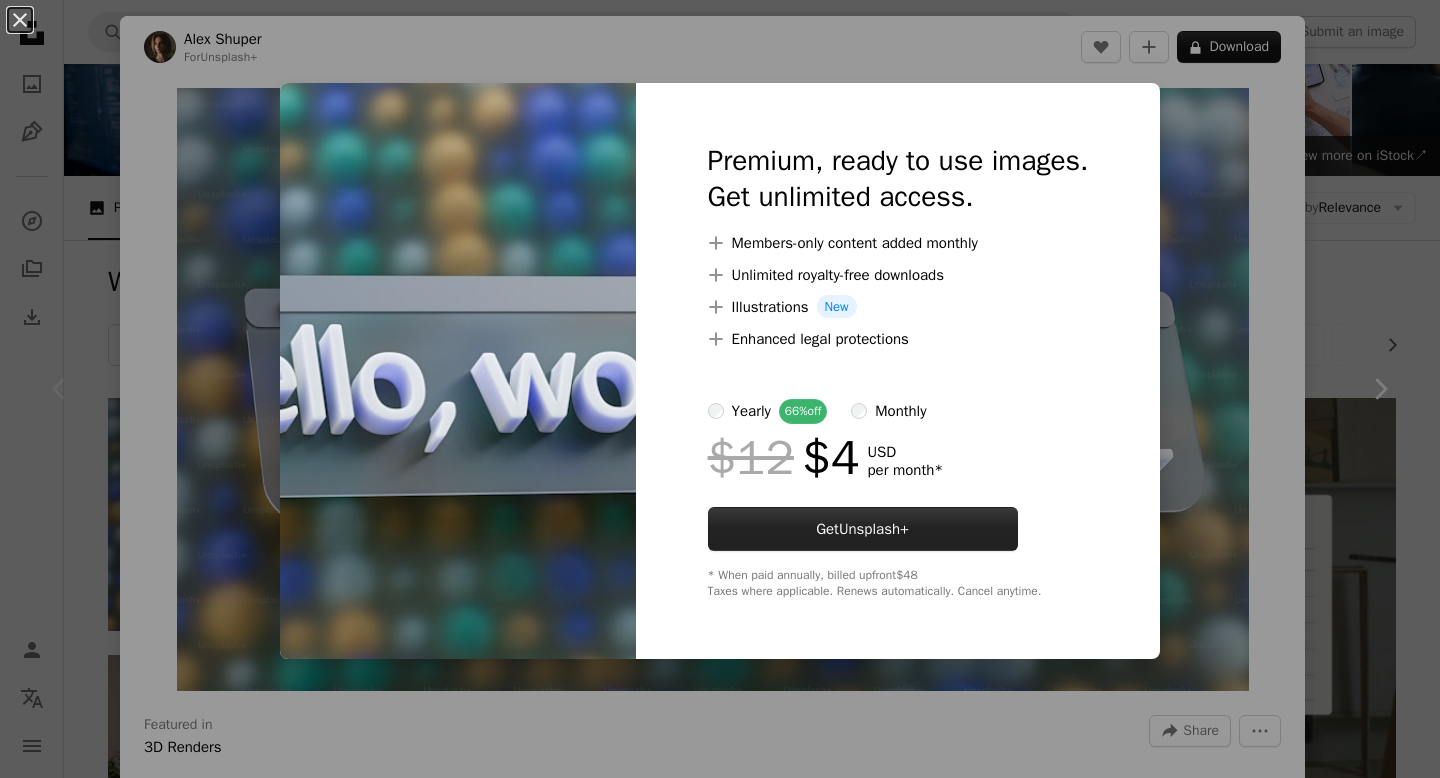 click on "Get  Unsplash+" at bounding box center [863, 529] 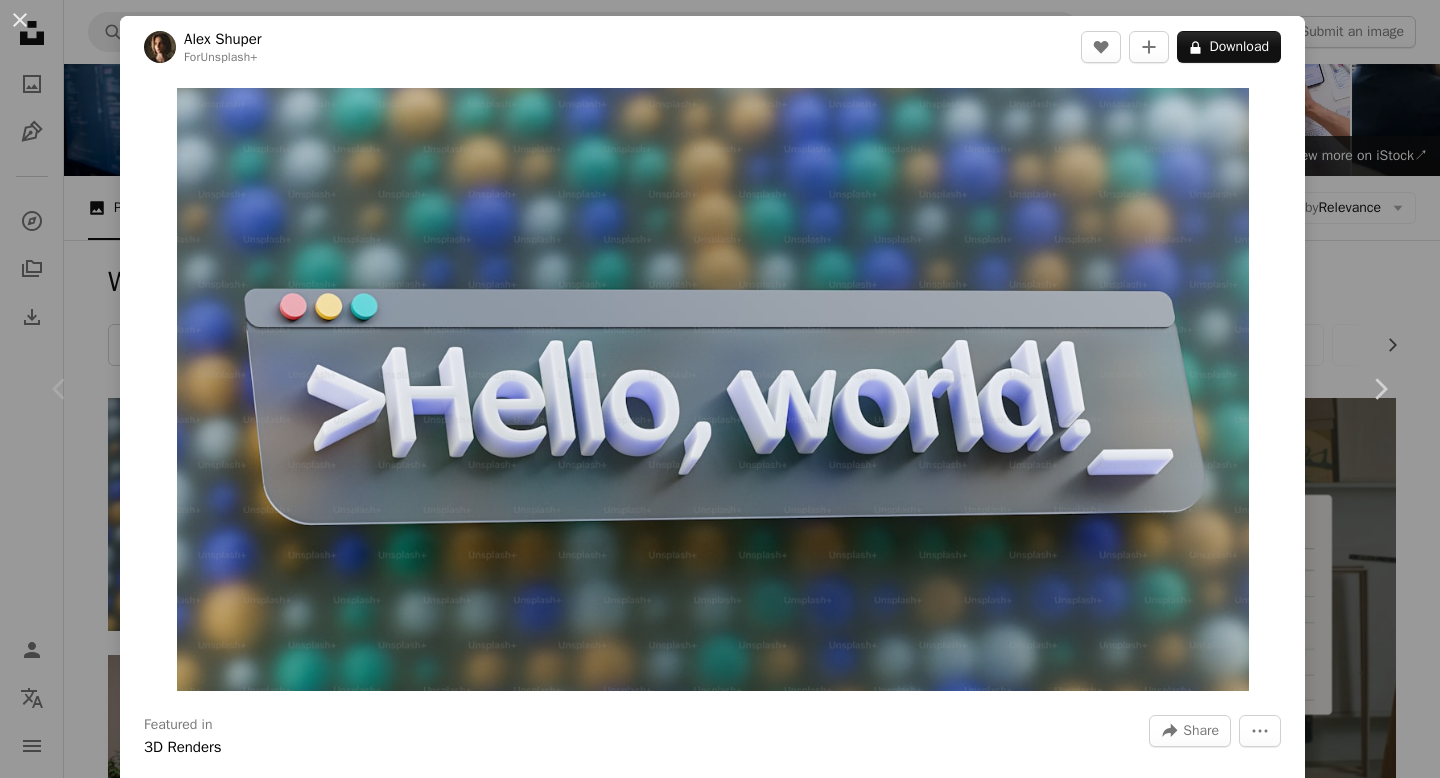 click on "An X shape Join Unsplash Already have an account?  Login First name Last name Email Username  (only letters, numbers and underscores) Password  (min. 8 char) Join By joining, you agree to the  Terms  and  Privacy Policy ." at bounding box center (720, 4669) 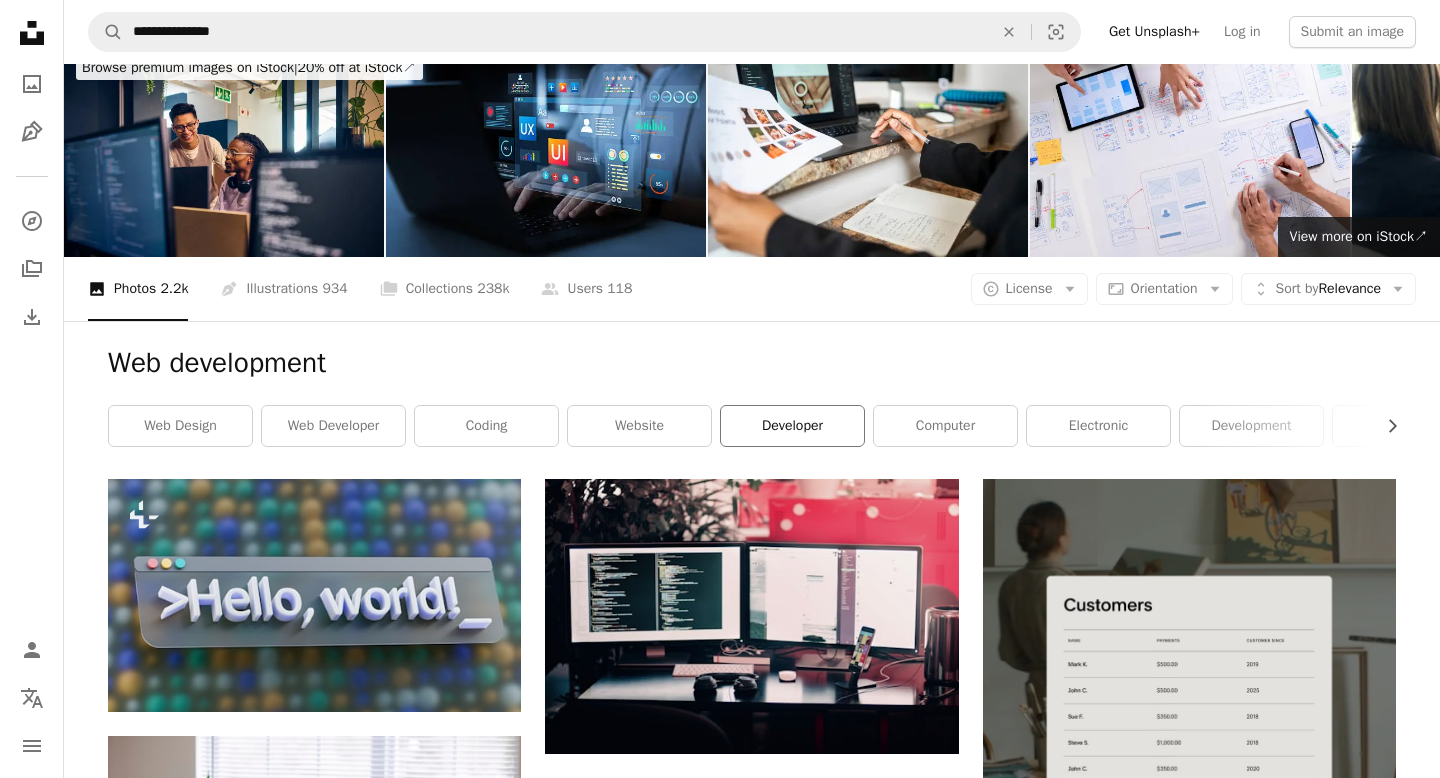 scroll, scrollTop: 0, scrollLeft: 0, axis: both 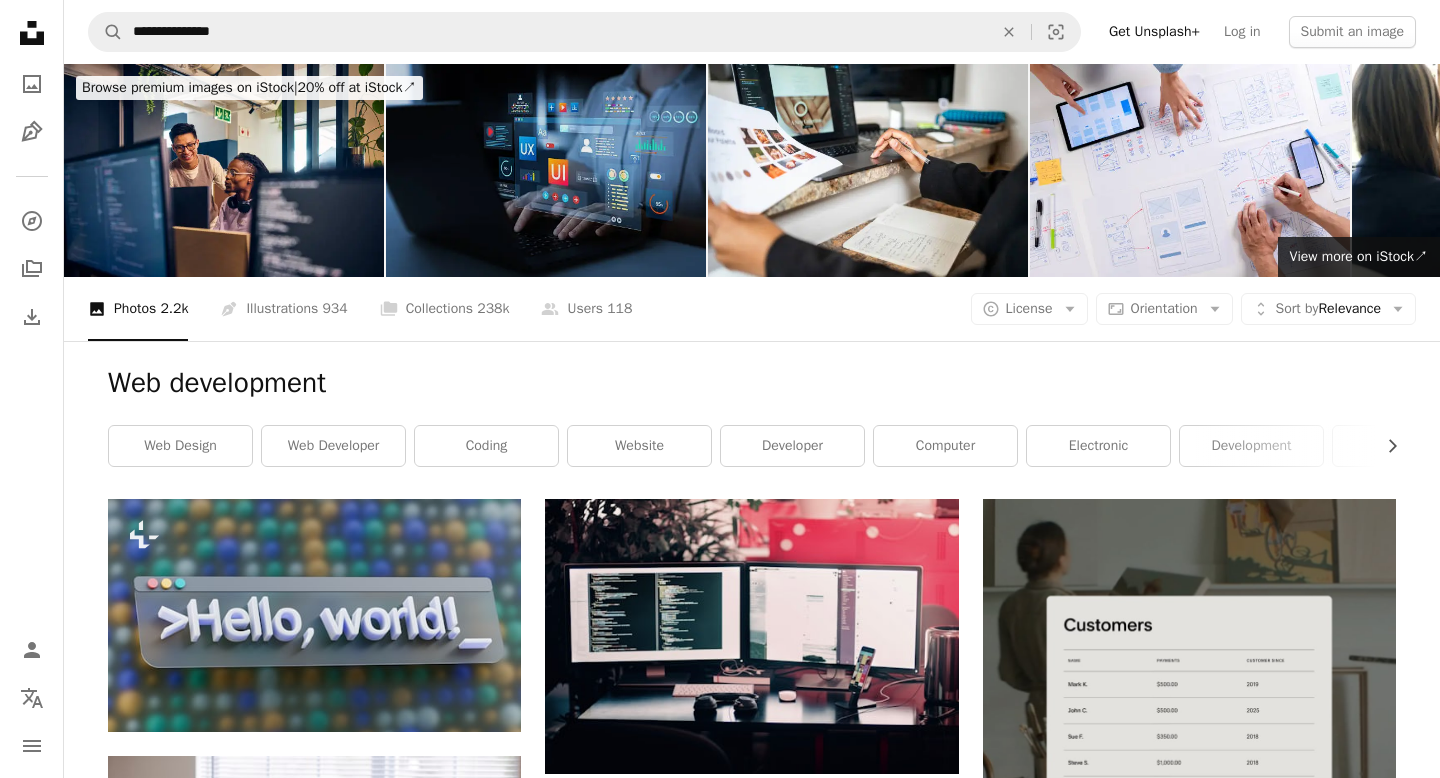 click at bounding box center [546, 170] 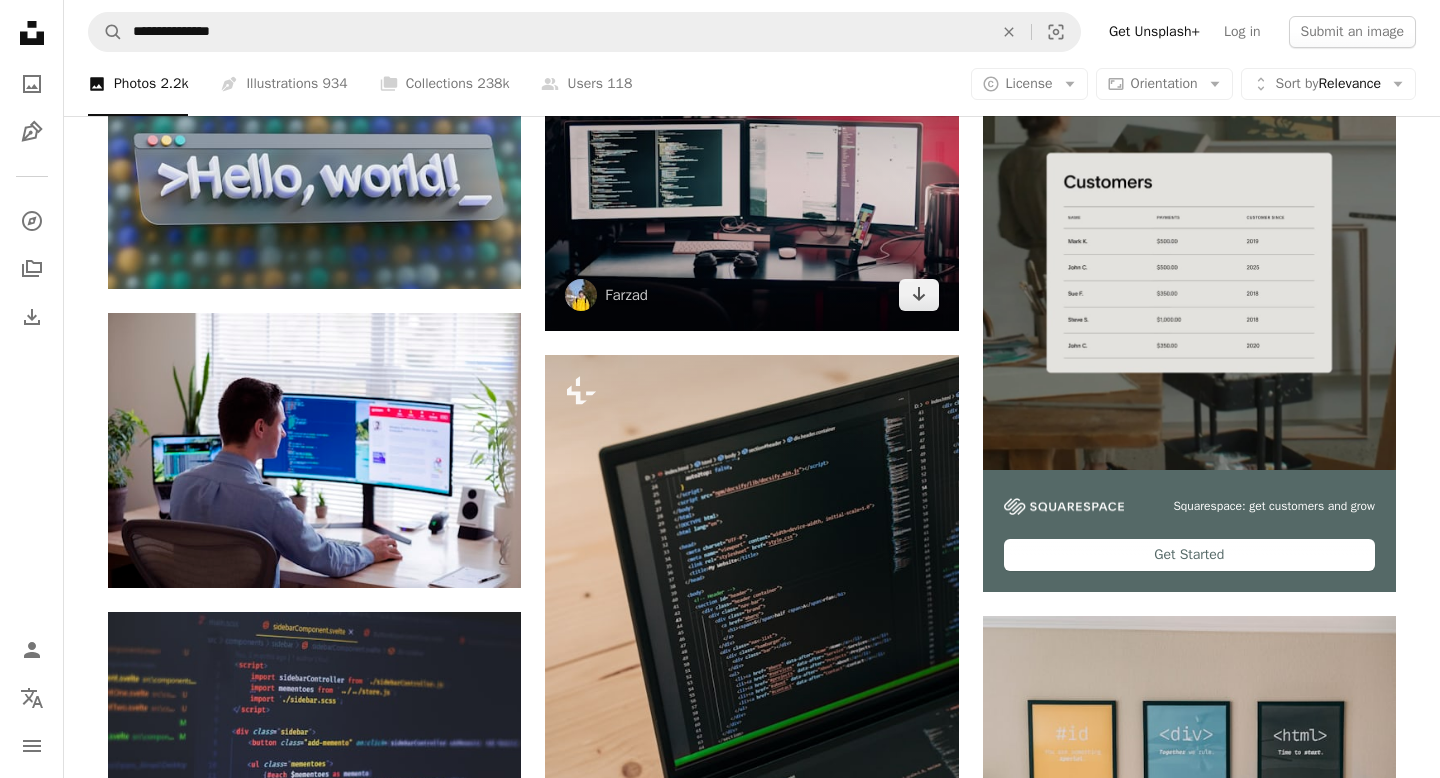 scroll, scrollTop: 458, scrollLeft: 0, axis: vertical 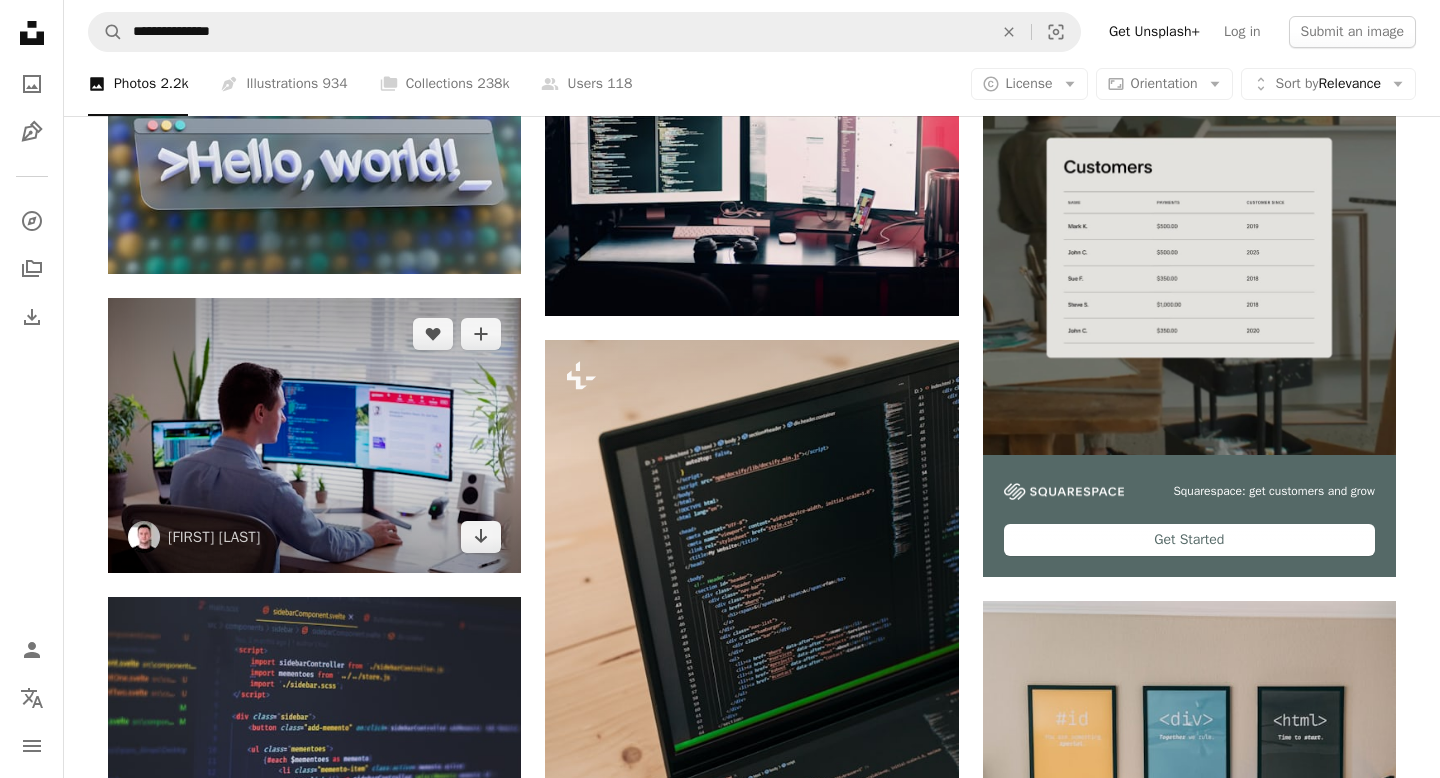 click at bounding box center (314, 435) 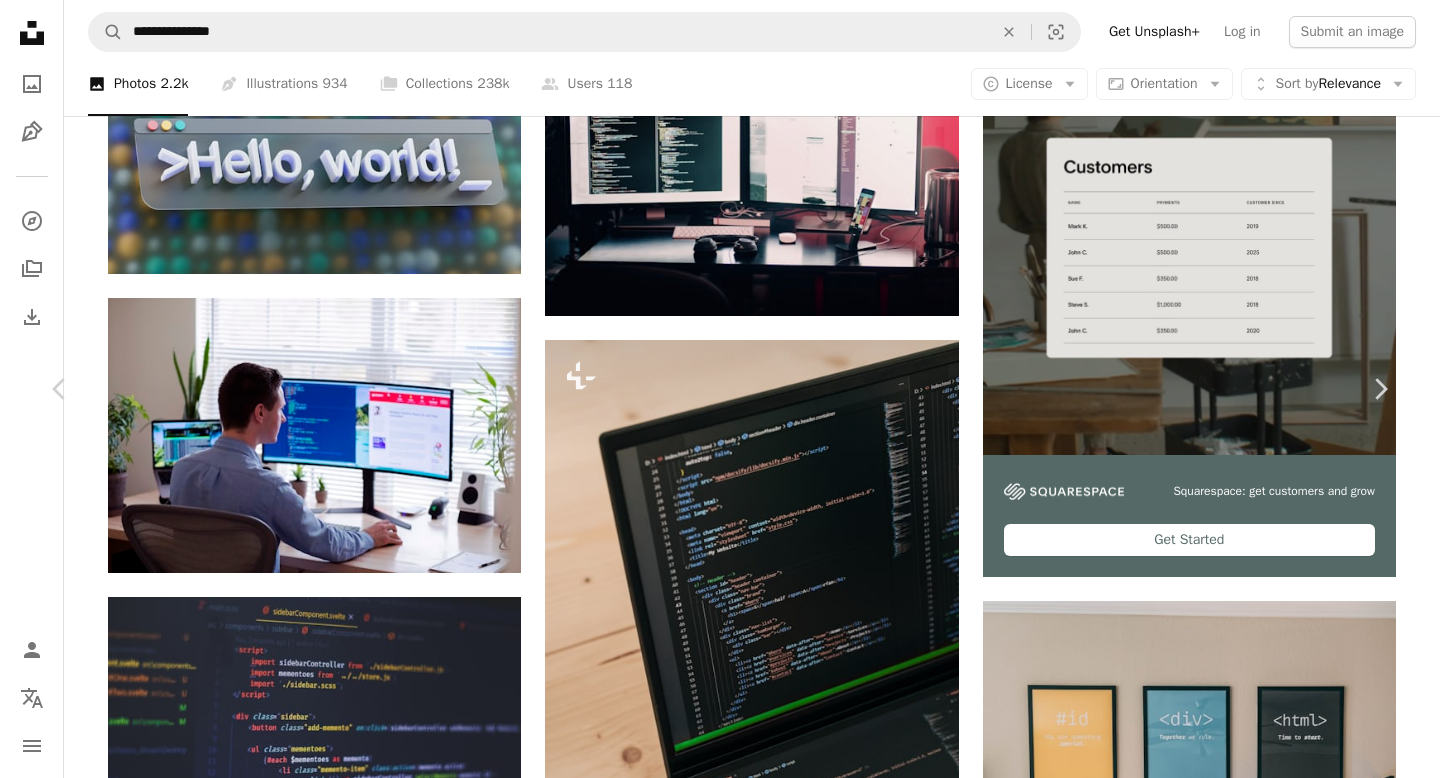 click on "Download free" at bounding box center (1191, 3970) 